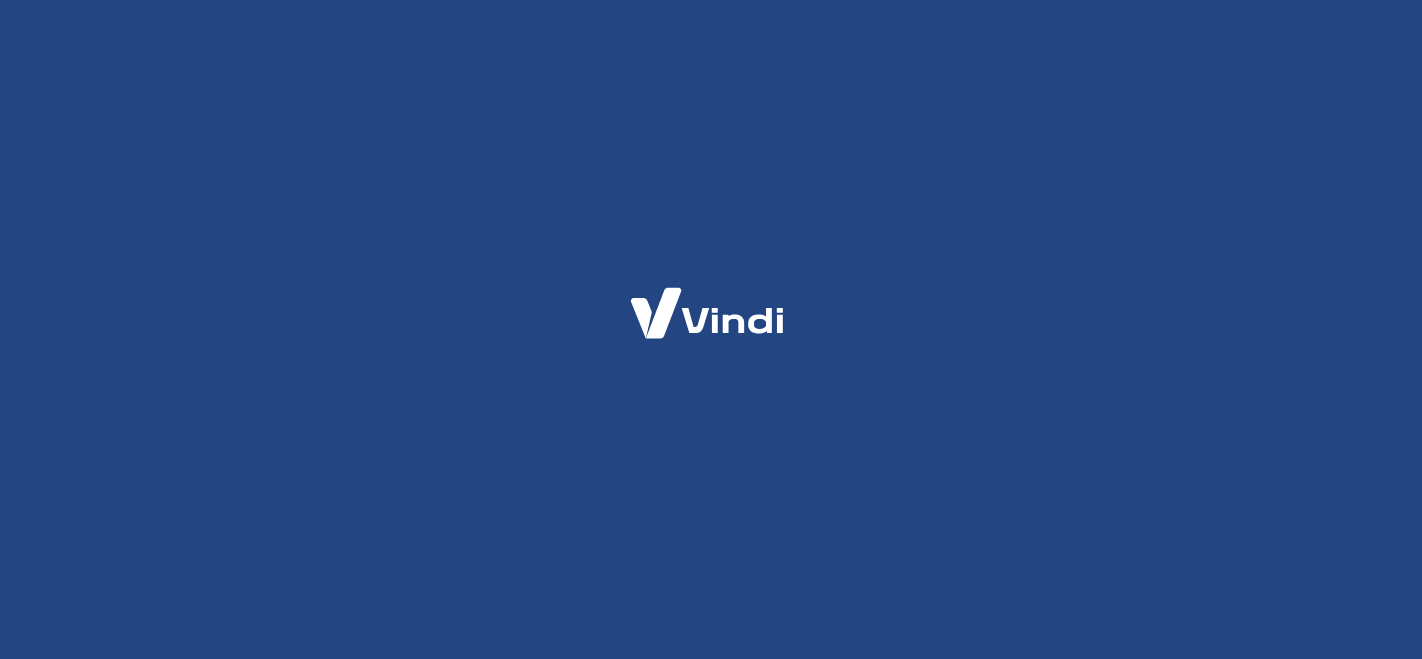 scroll, scrollTop: 0, scrollLeft: 0, axis: both 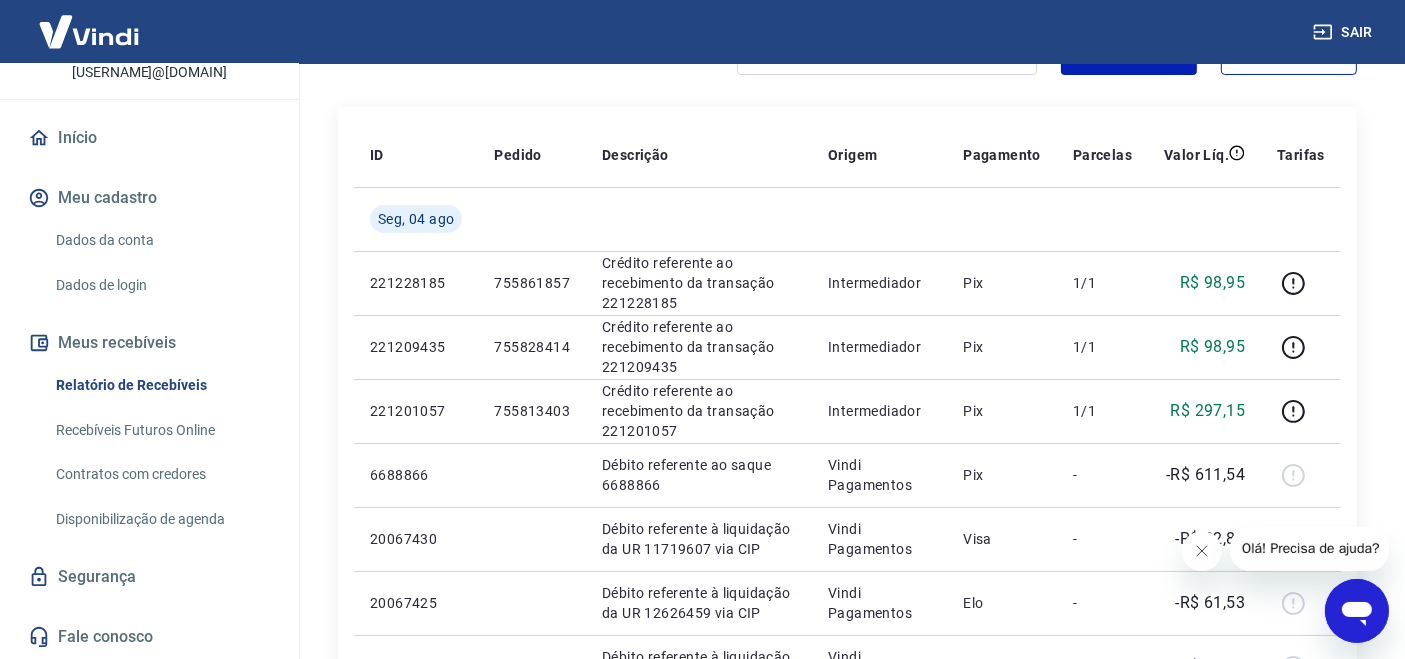 click at bounding box center [1201, 550] 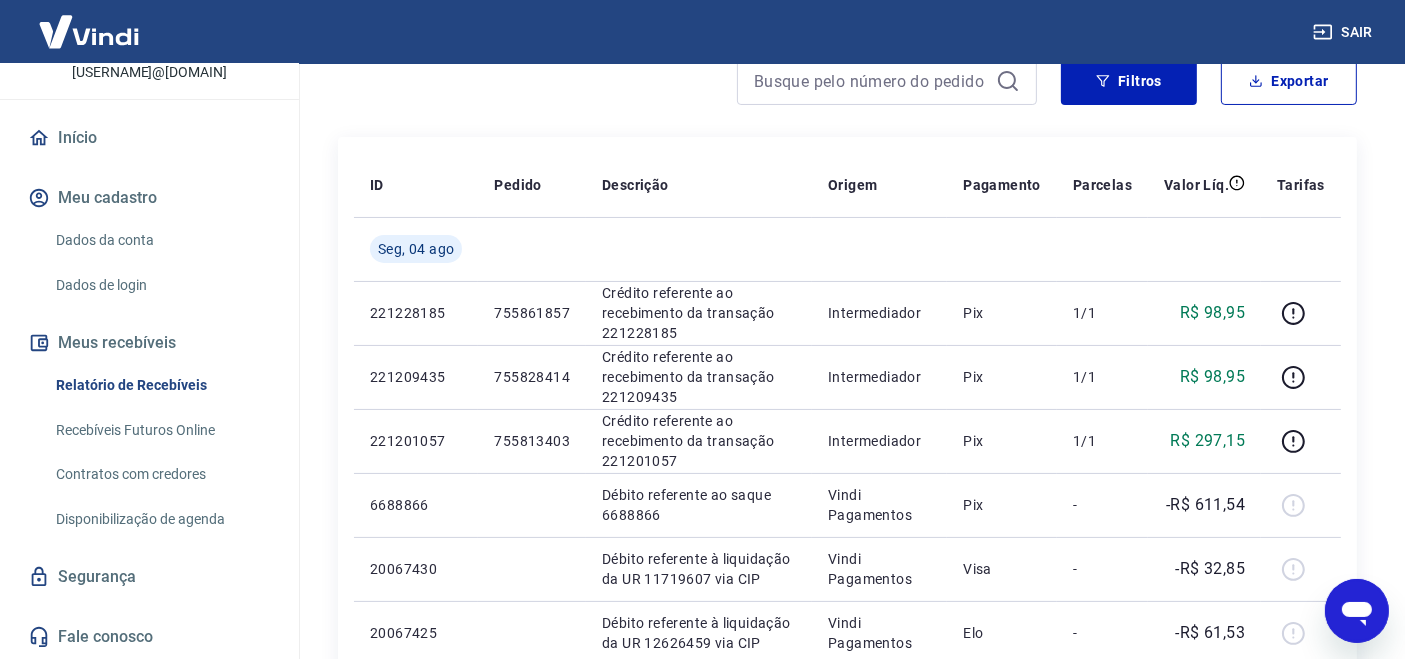 scroll, scrollTop: 309, scrollLeft: 0, axis: vertical 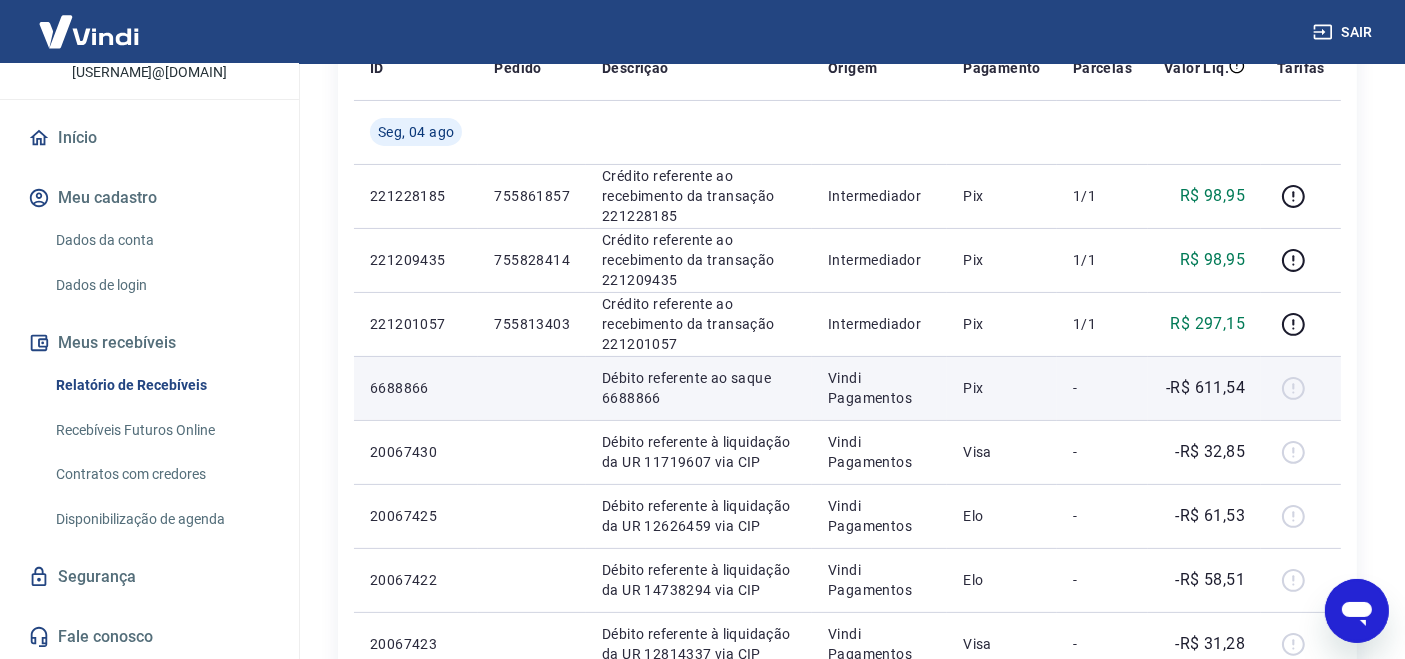 click at bounding box center [1301, 388] 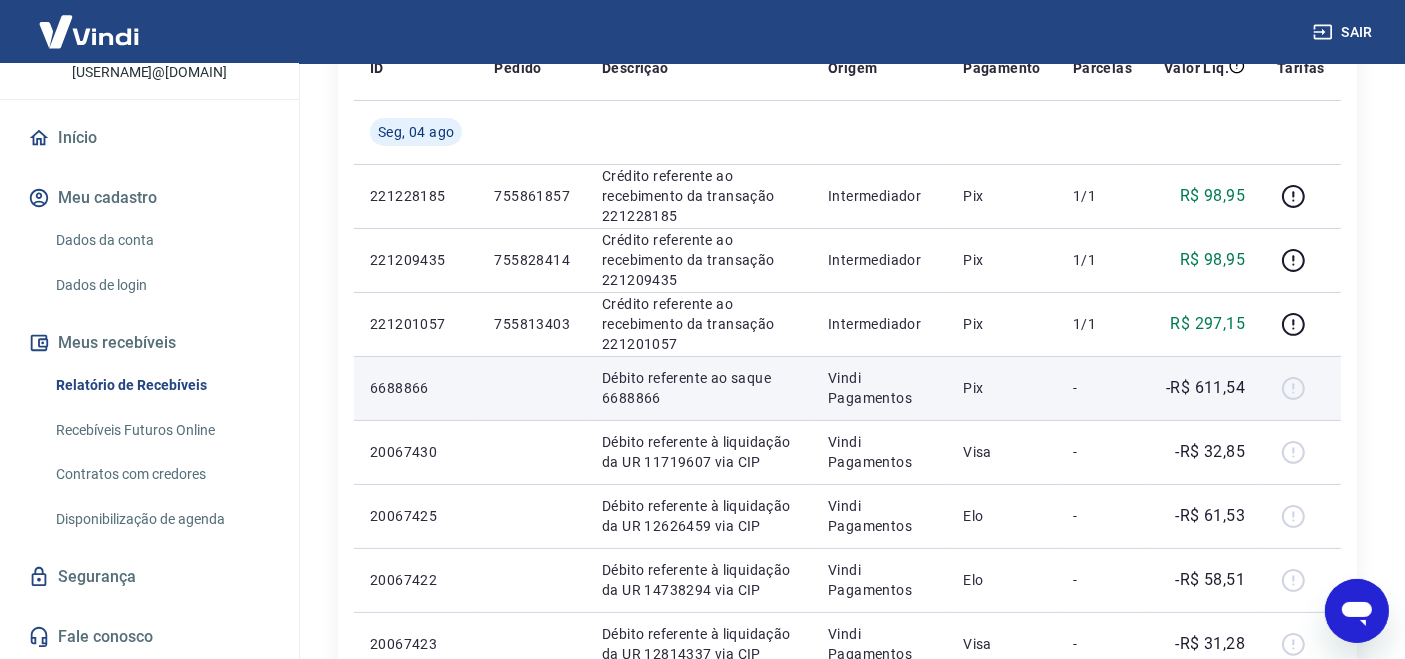 click on "Débito referente ao saque 6688866" at bounding box center (699, 388) 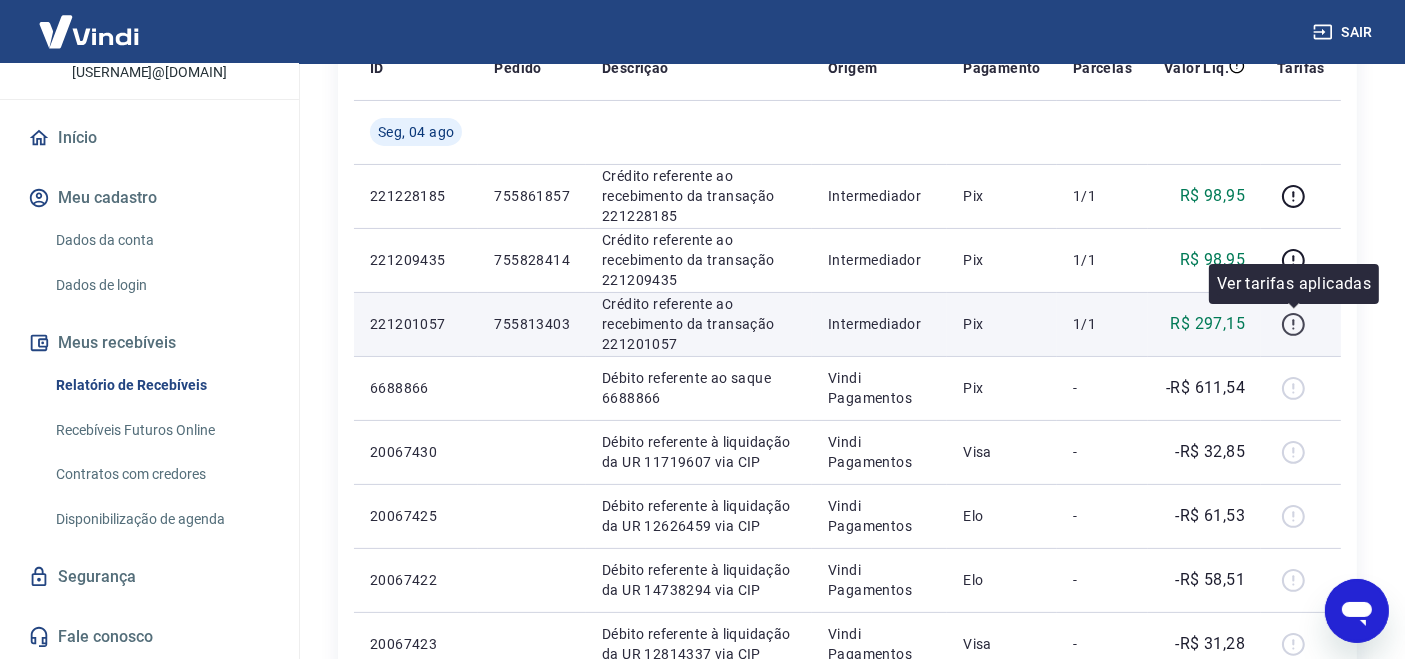 click 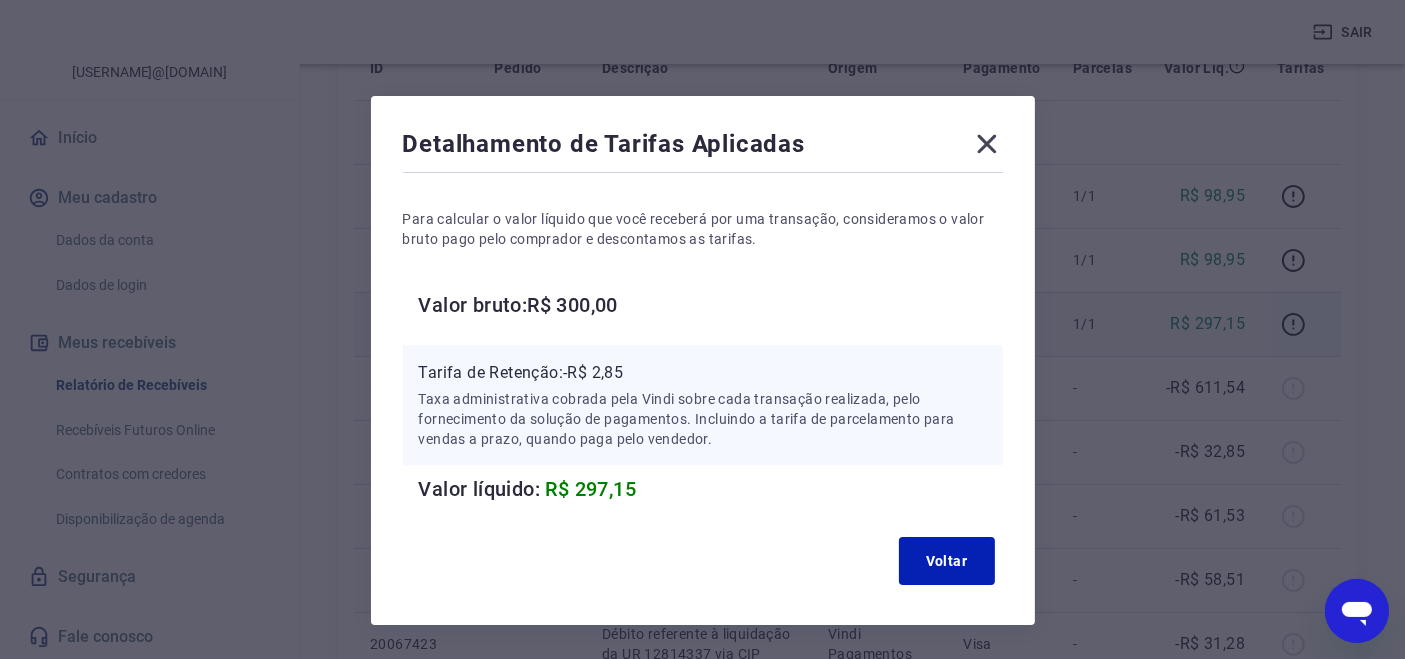click 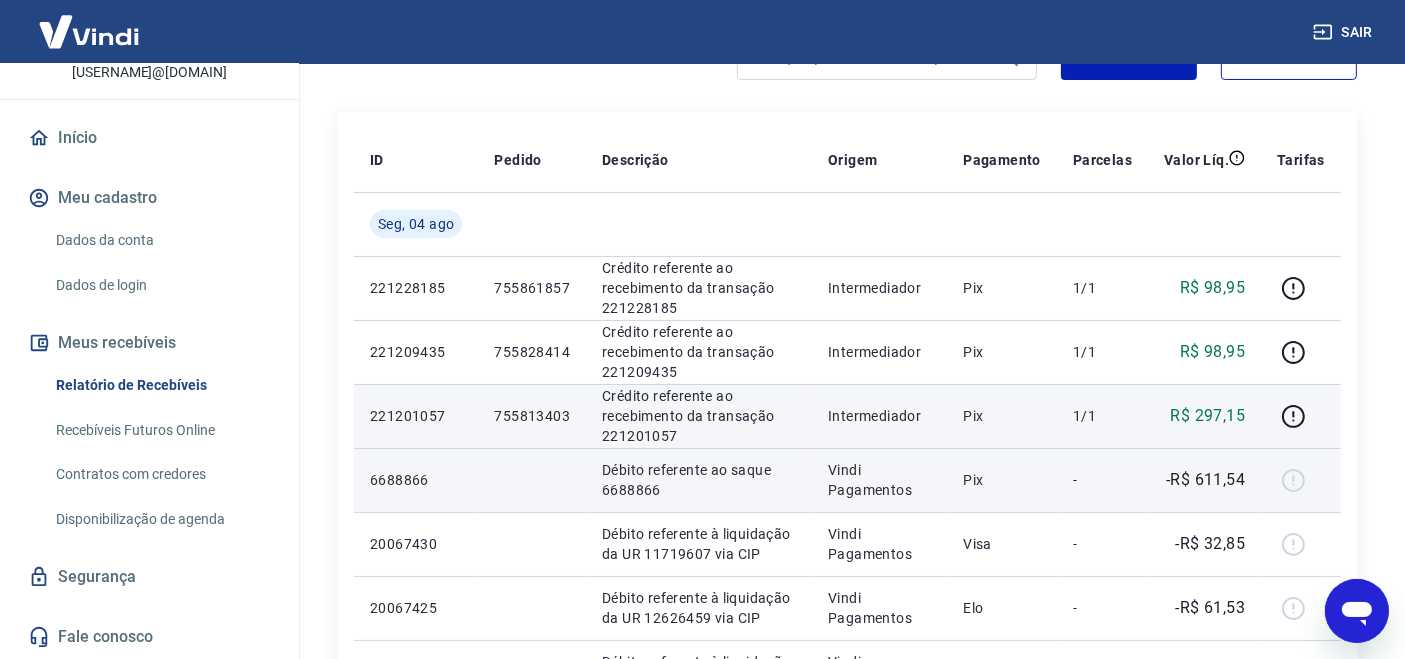 scroll, scrollTop: 0, scrollLeft: 0, axis: both 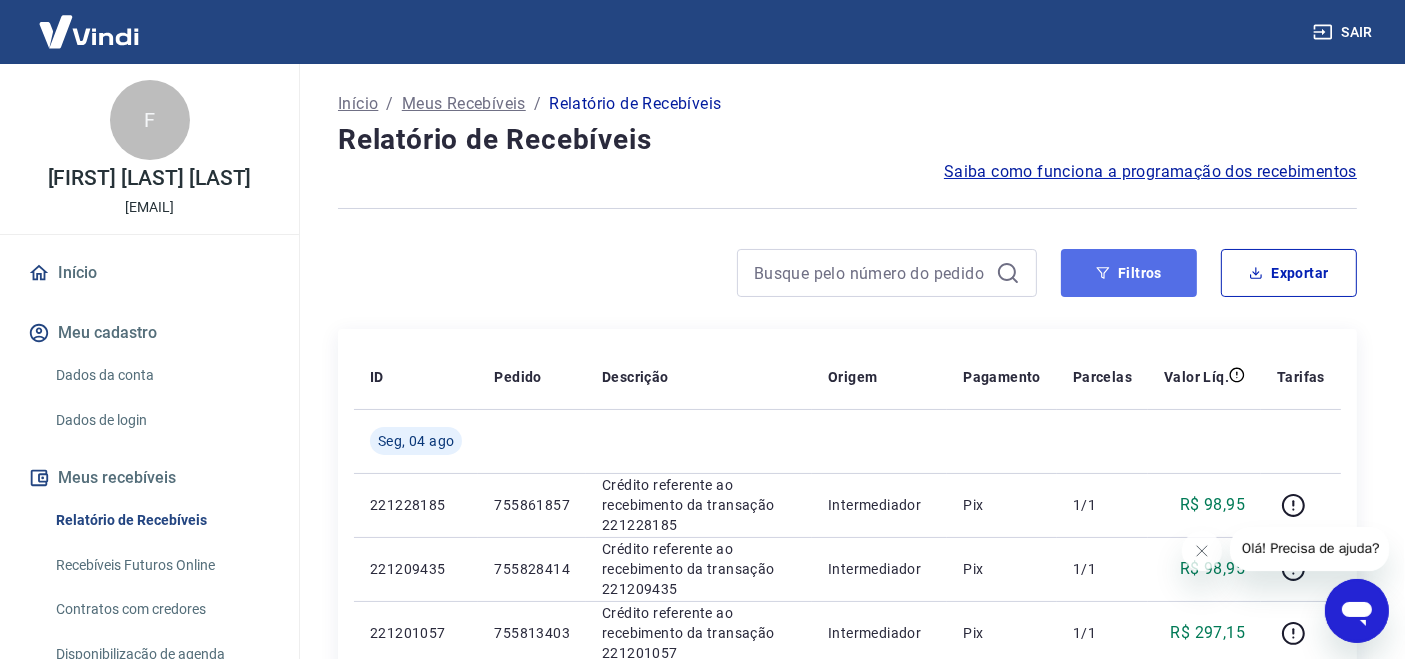 click on "Filtros" at bounding box center [1129, 273] 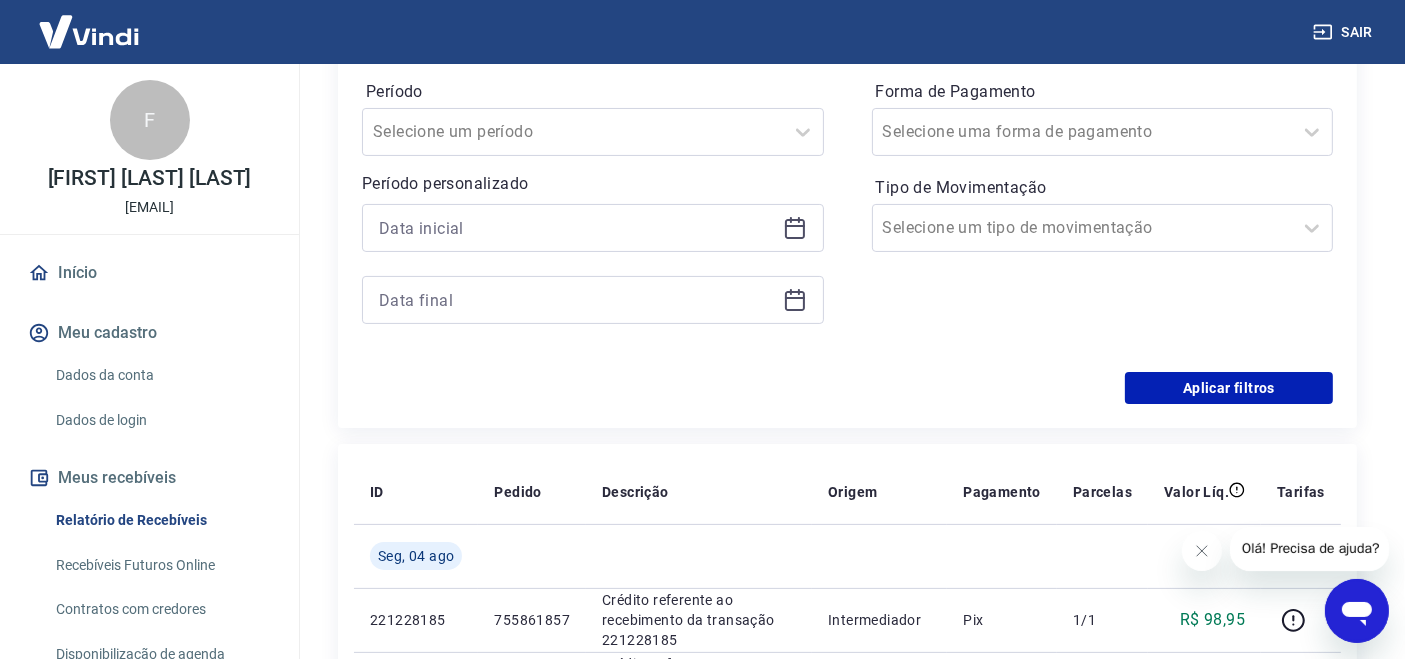 scroll, scrollTop: 333, scrollLeft: 0, axis: vertical 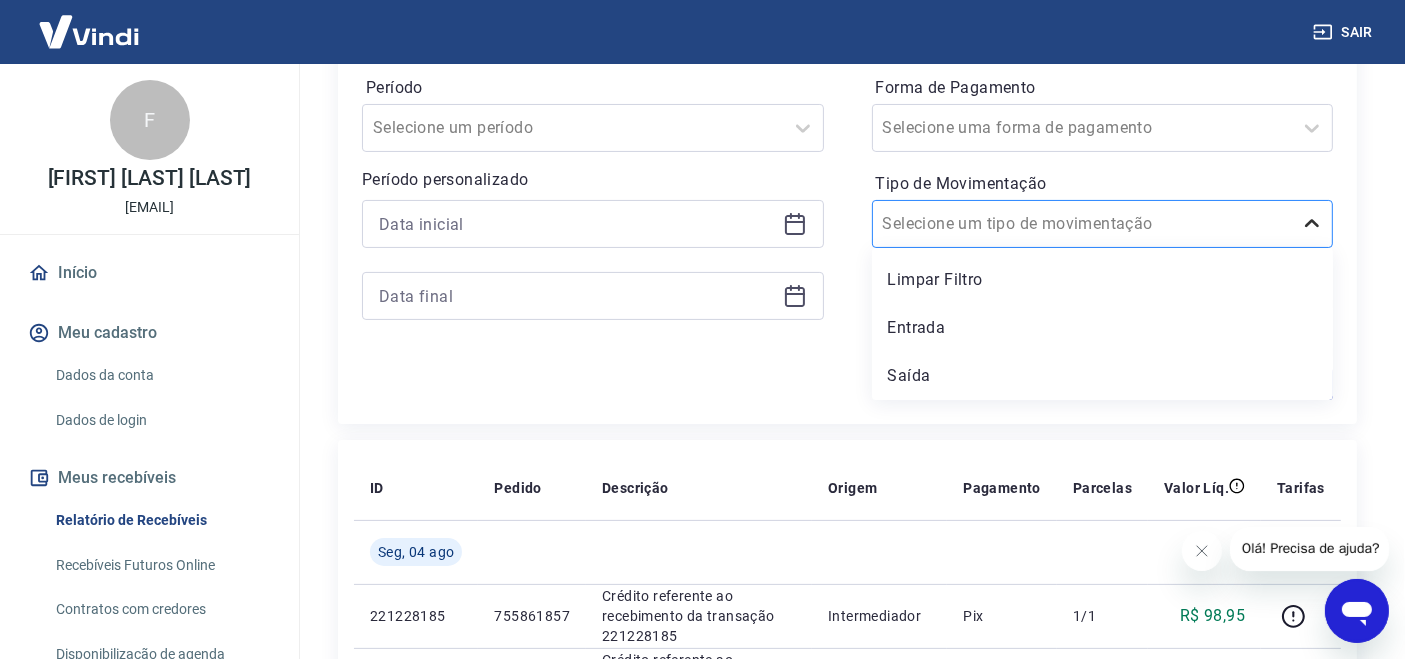 click 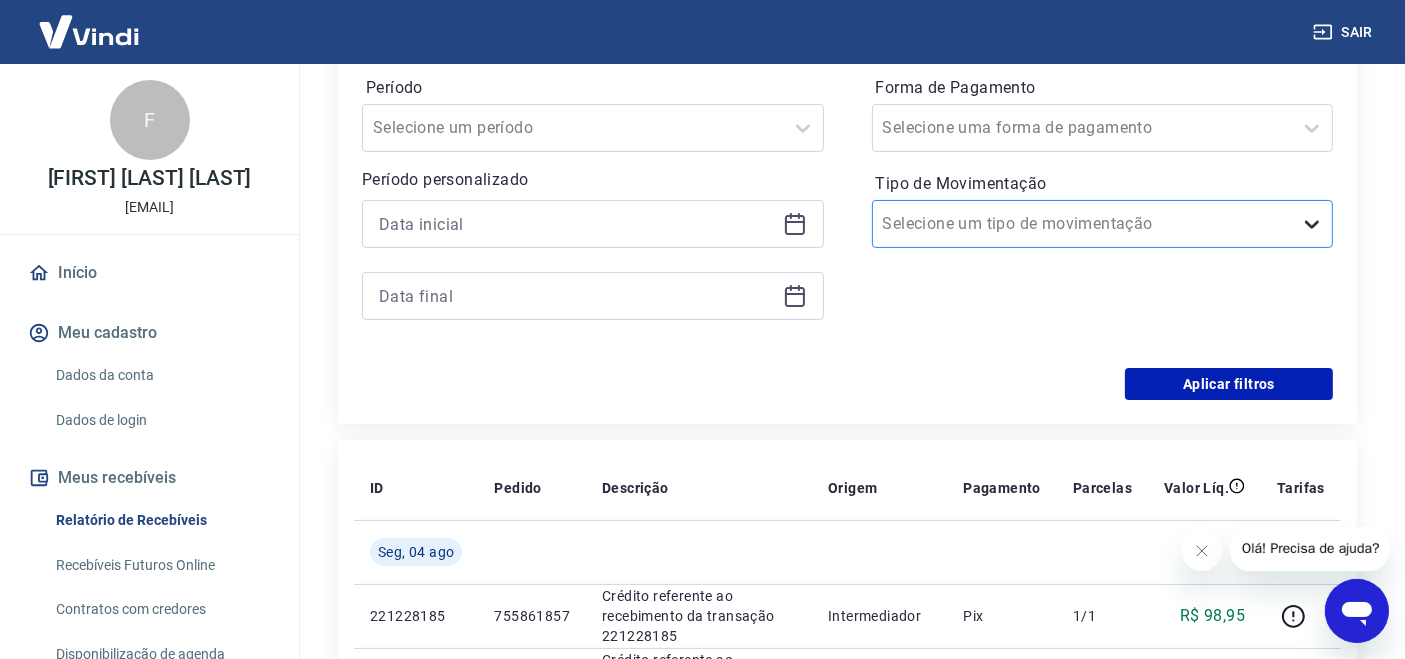 click 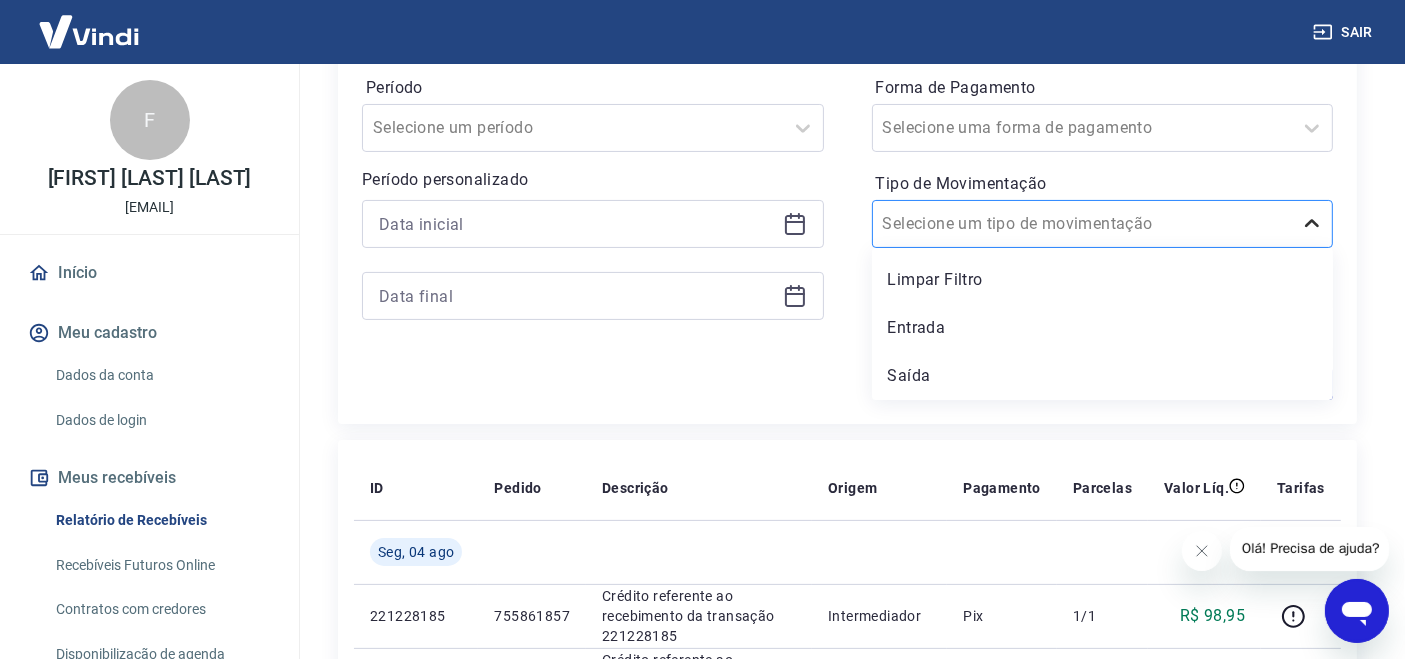 click 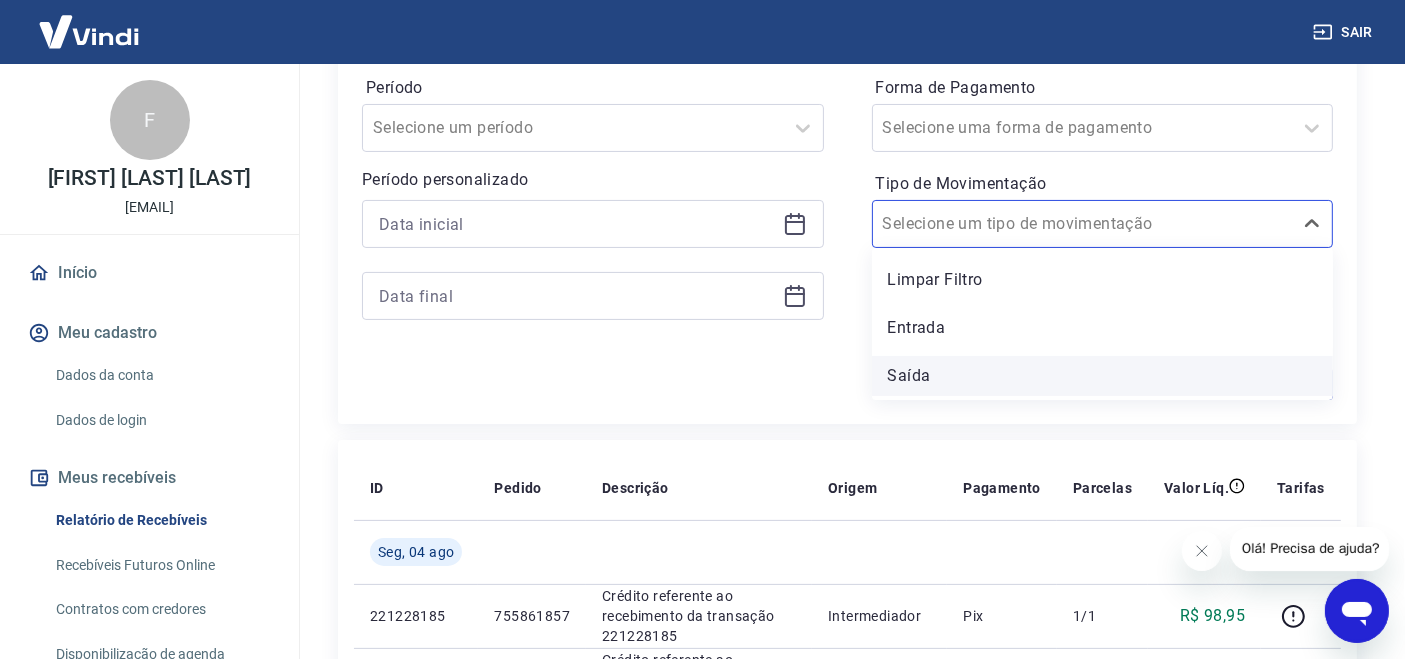 click on "Saída" at bounding box center (1103, 376) 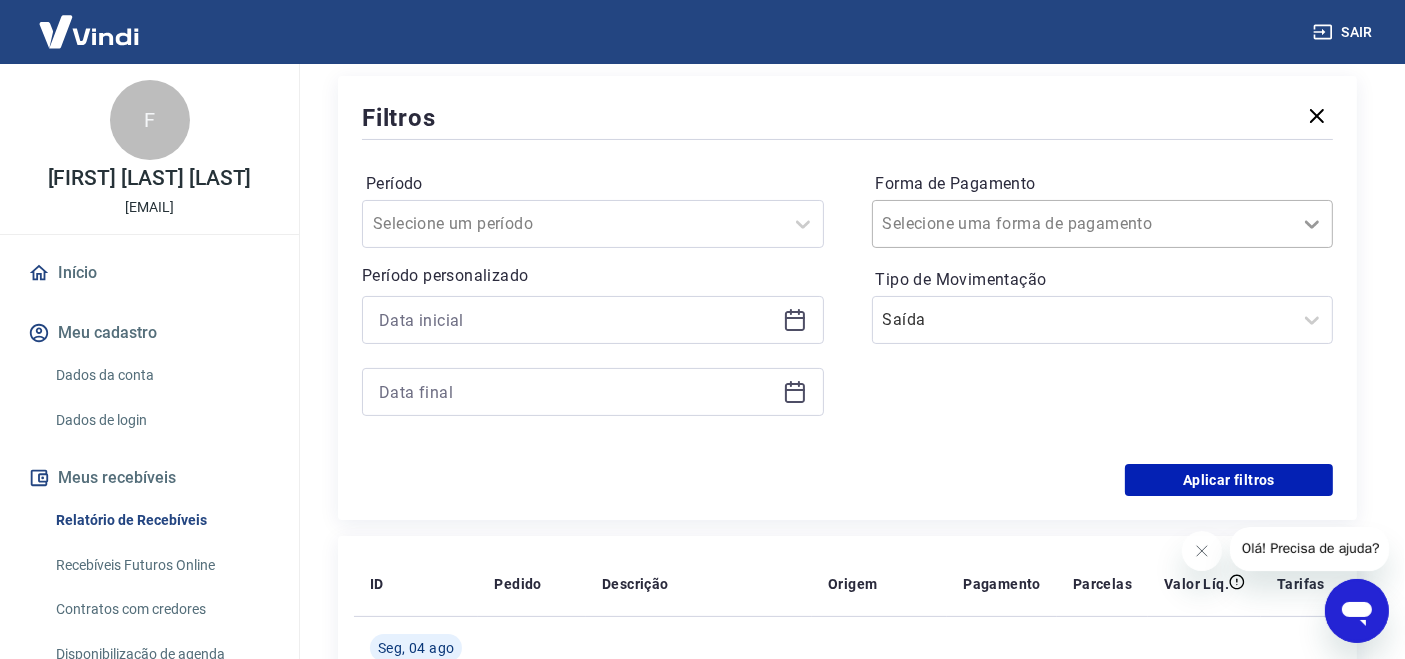 scroll, scrollTop: 111, scrollLeft: 0, axis: vertical 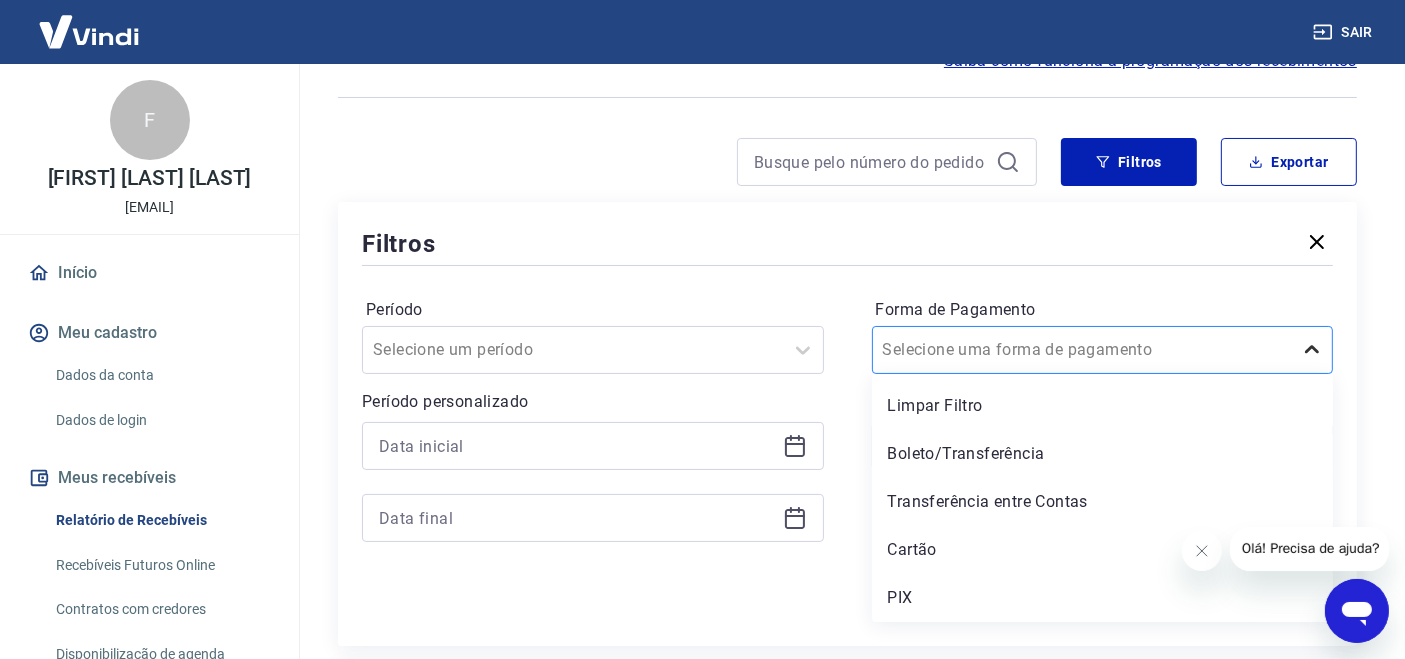 click at bounding box center (1312, 350) 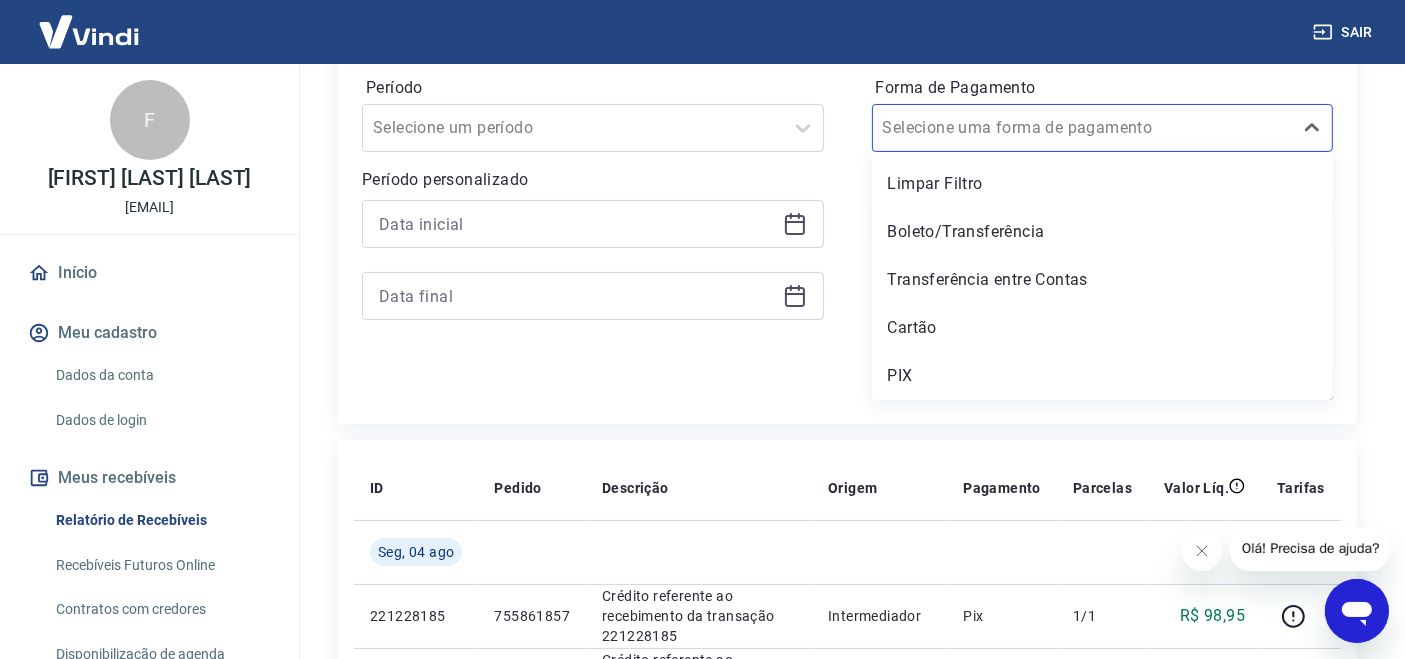scroll, scrollTop: 222, scrollLeft: 0, axis: vertical 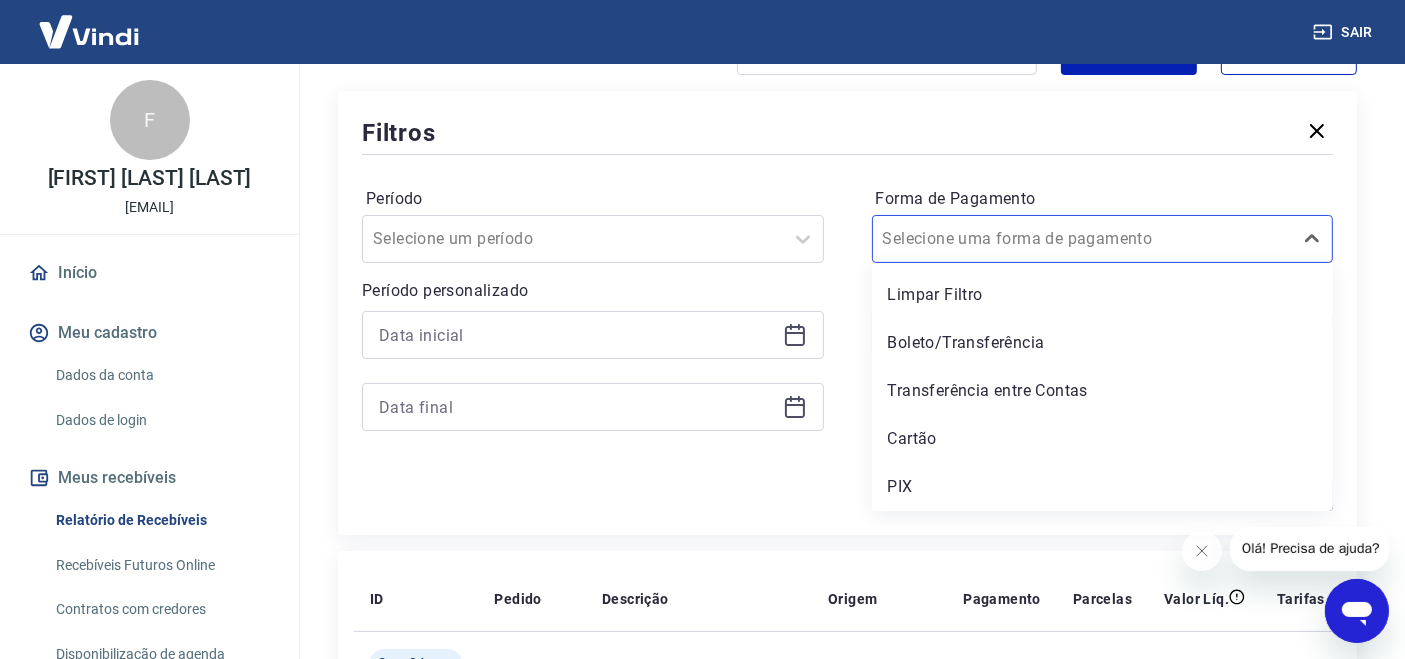 click 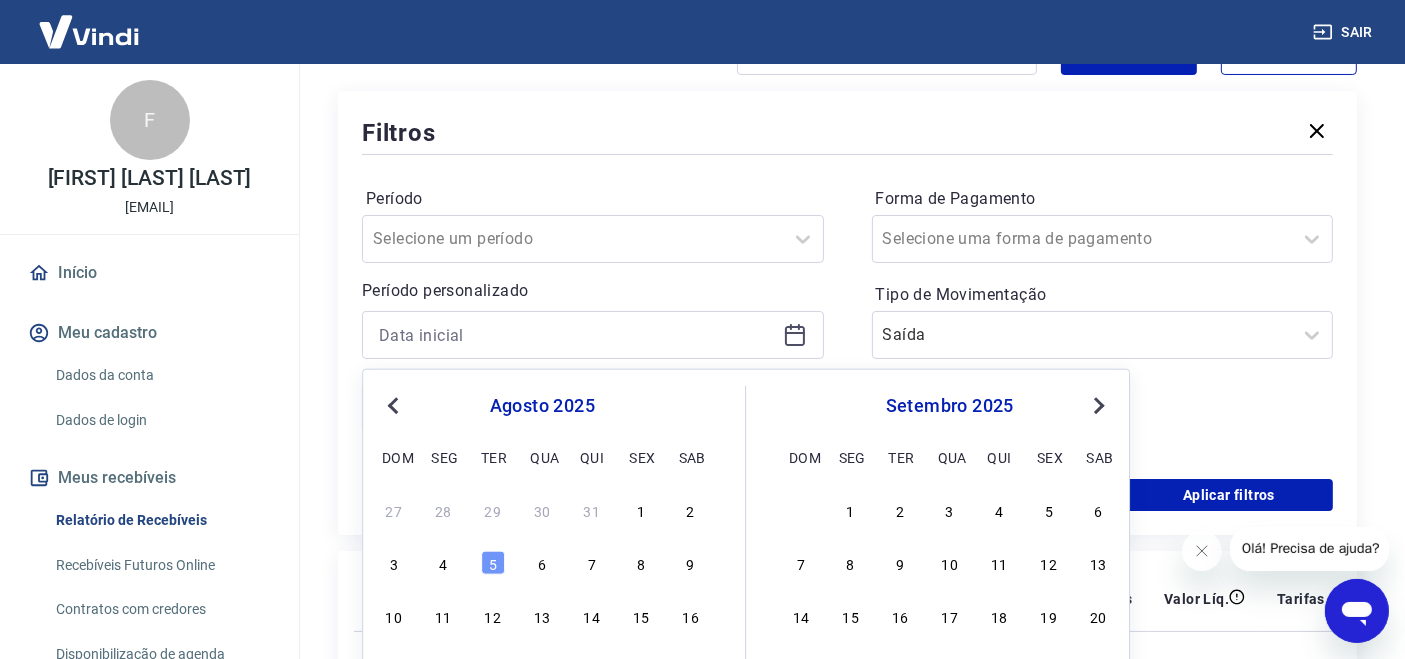 click 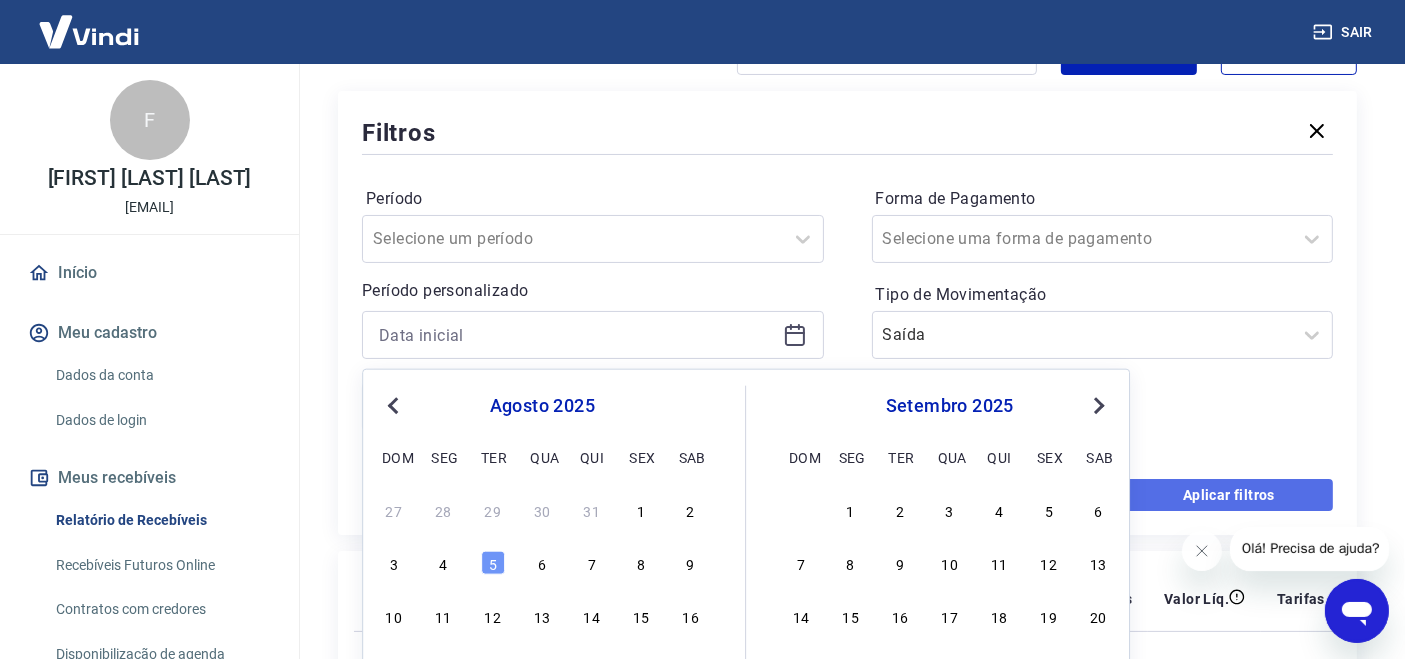 click on "Aplicar filtros" at bounding box center (1229, 495) 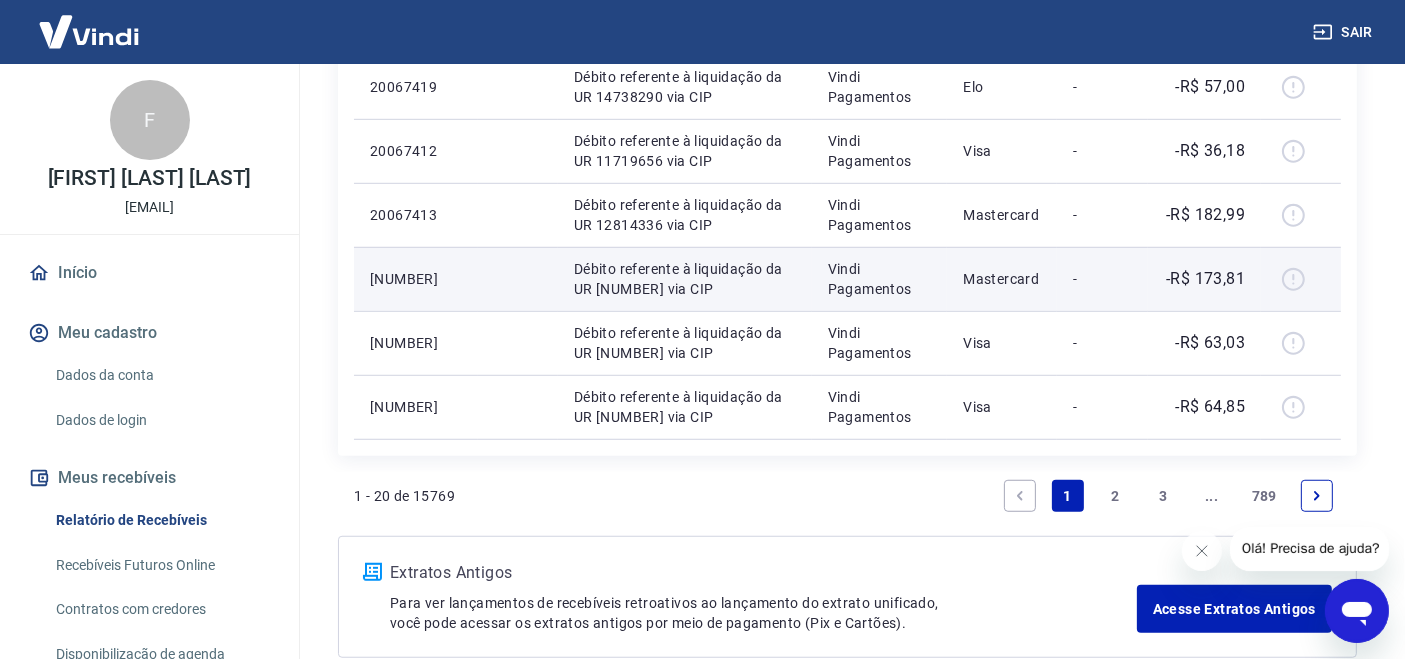 scroll, scrollTop: 1420, scrollLeft: 0, axis: vertical 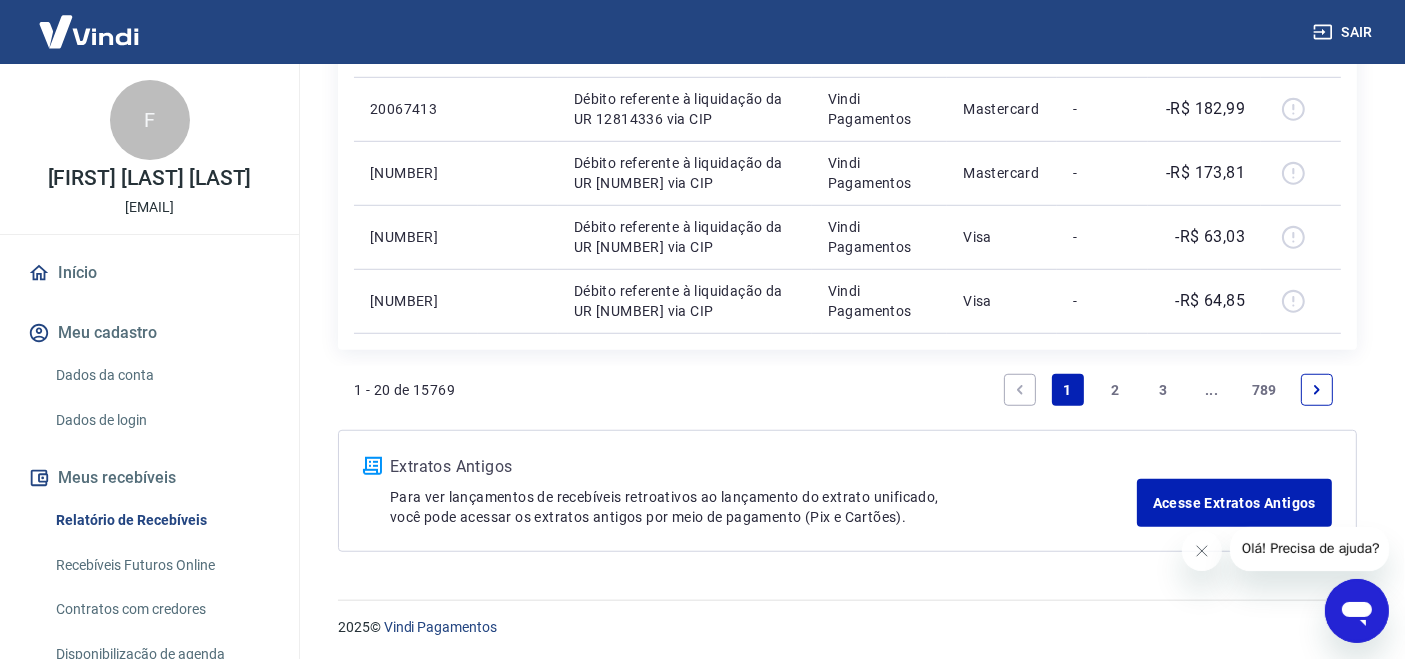 click on "789" at bounding box center (1264, 390) 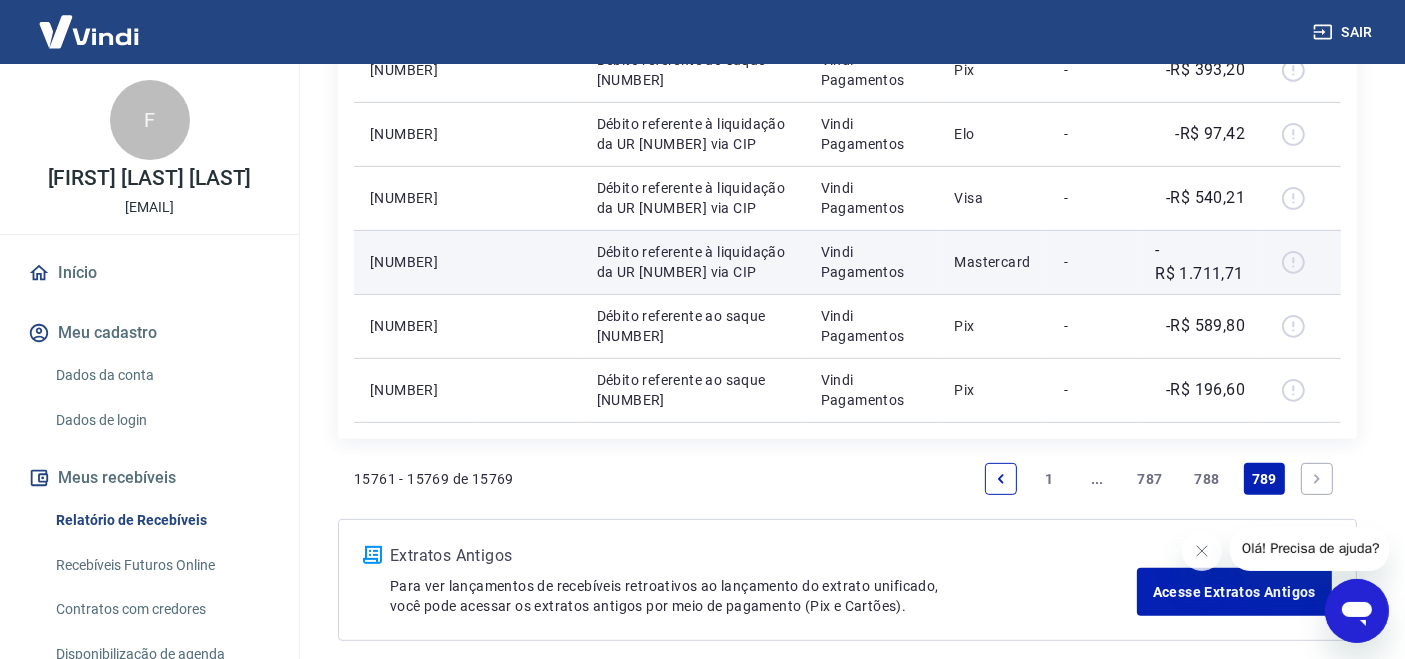 scroll, scrollTop: 781, scrollLeft: 0, axis: vertical 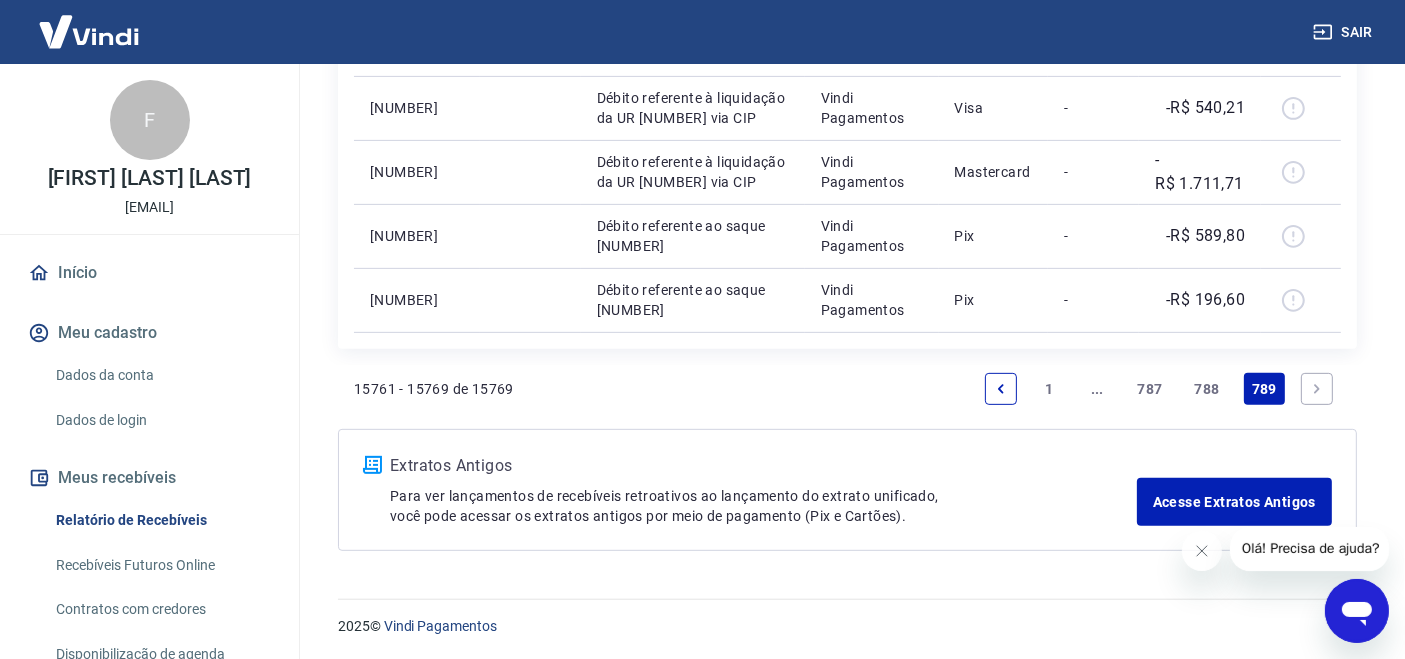 click 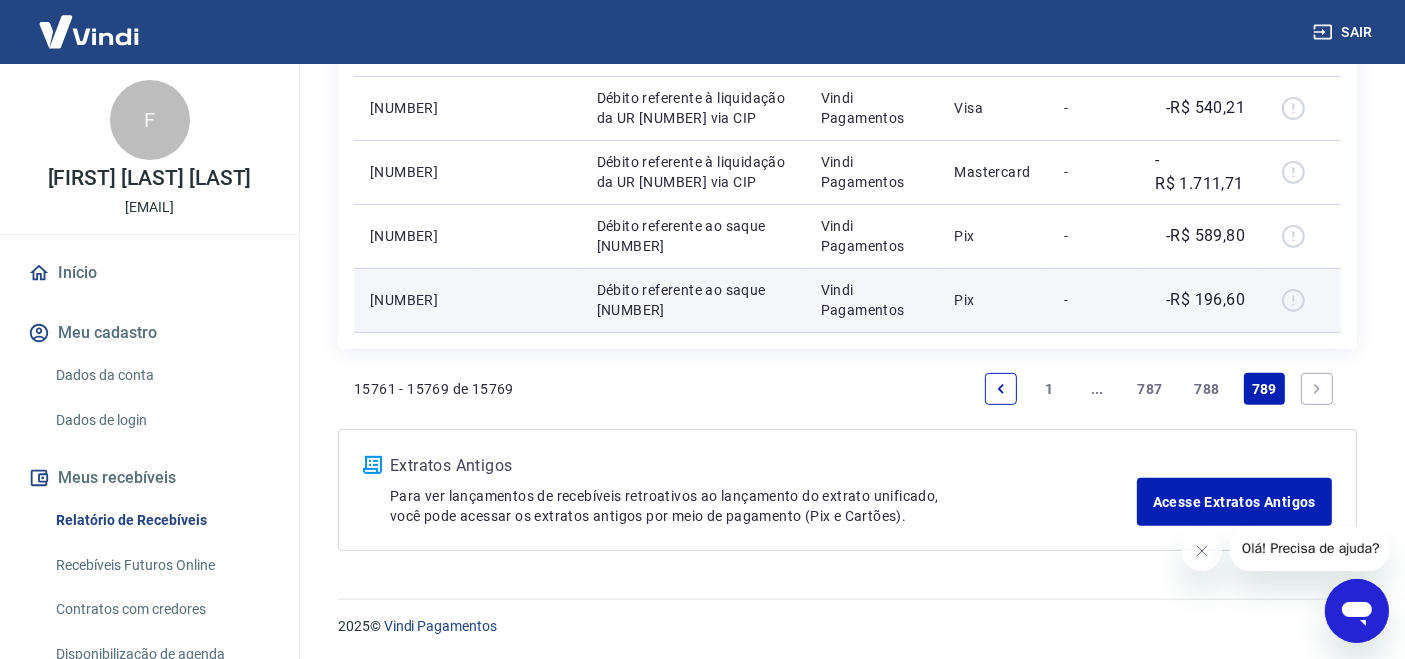 click on "-R$ 196,60" at bounding box center (1205, 300) 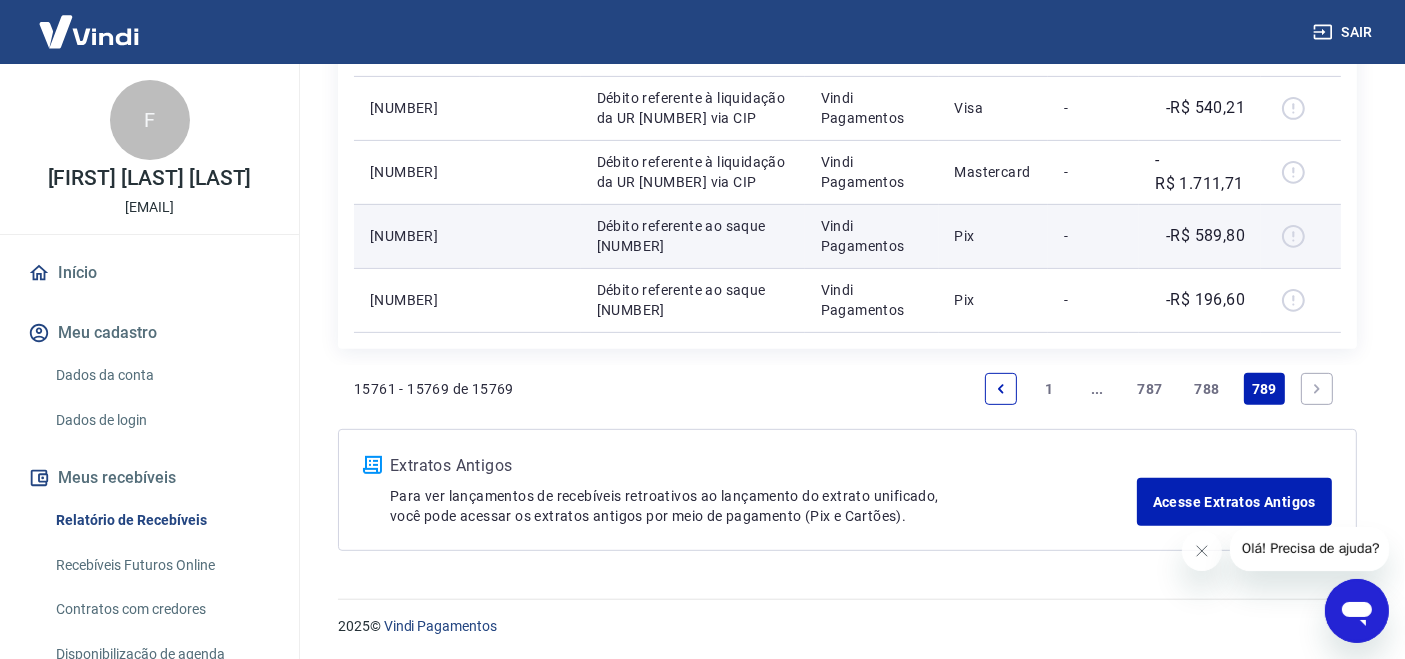 click on "-" at bounding box center [1093, 236] 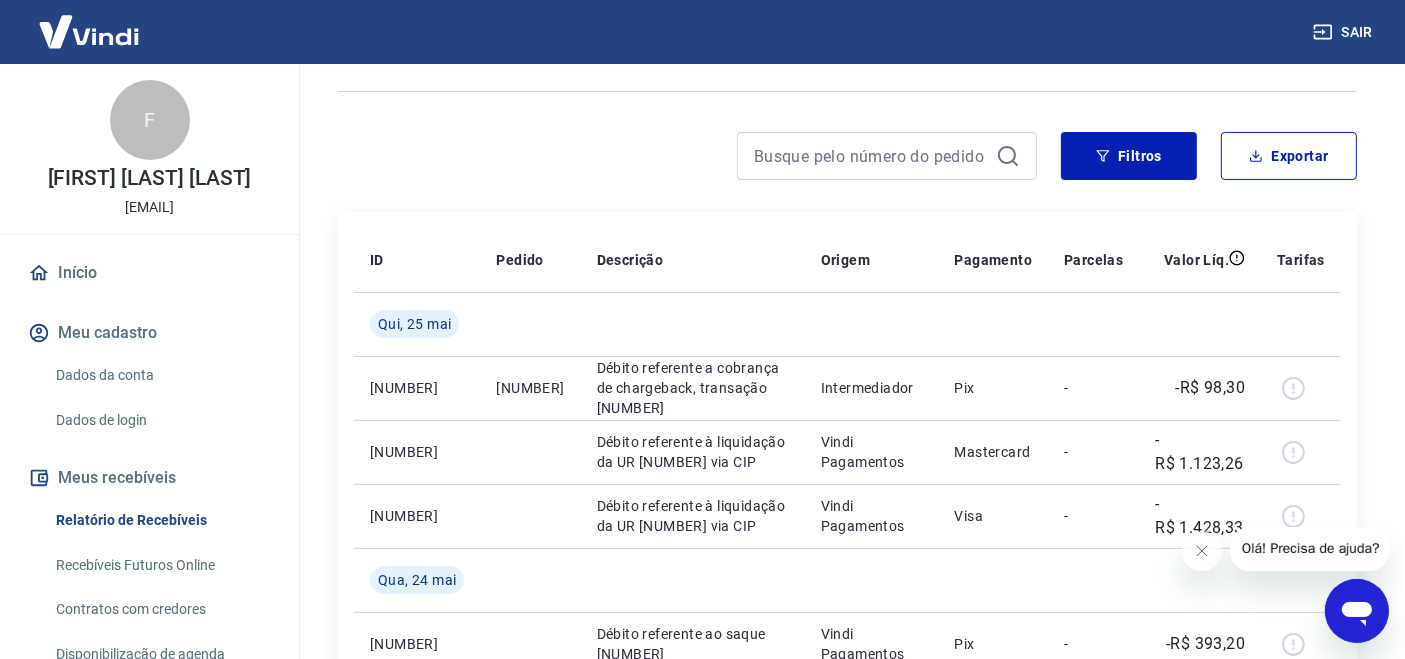 scroll, scrollTop: 0, scrollLeft: 0, axis: both 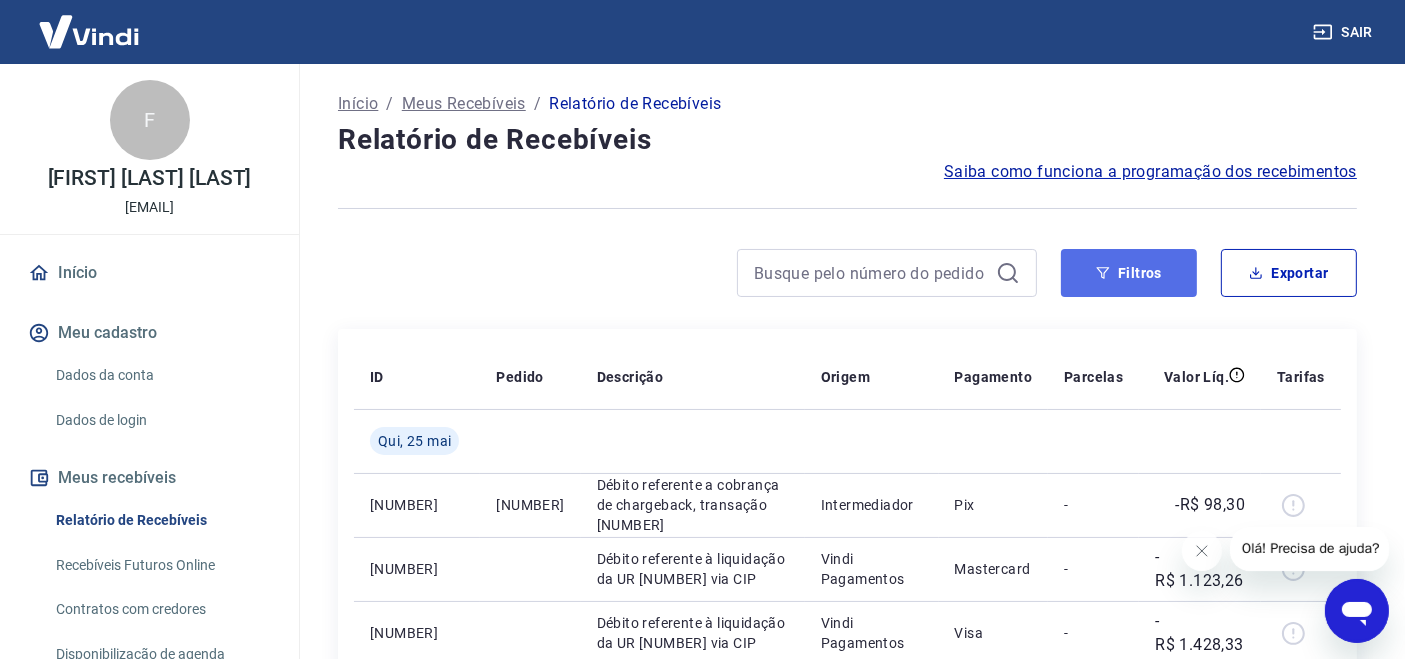 click on "Filtros" at bounding box center [1129, 273] 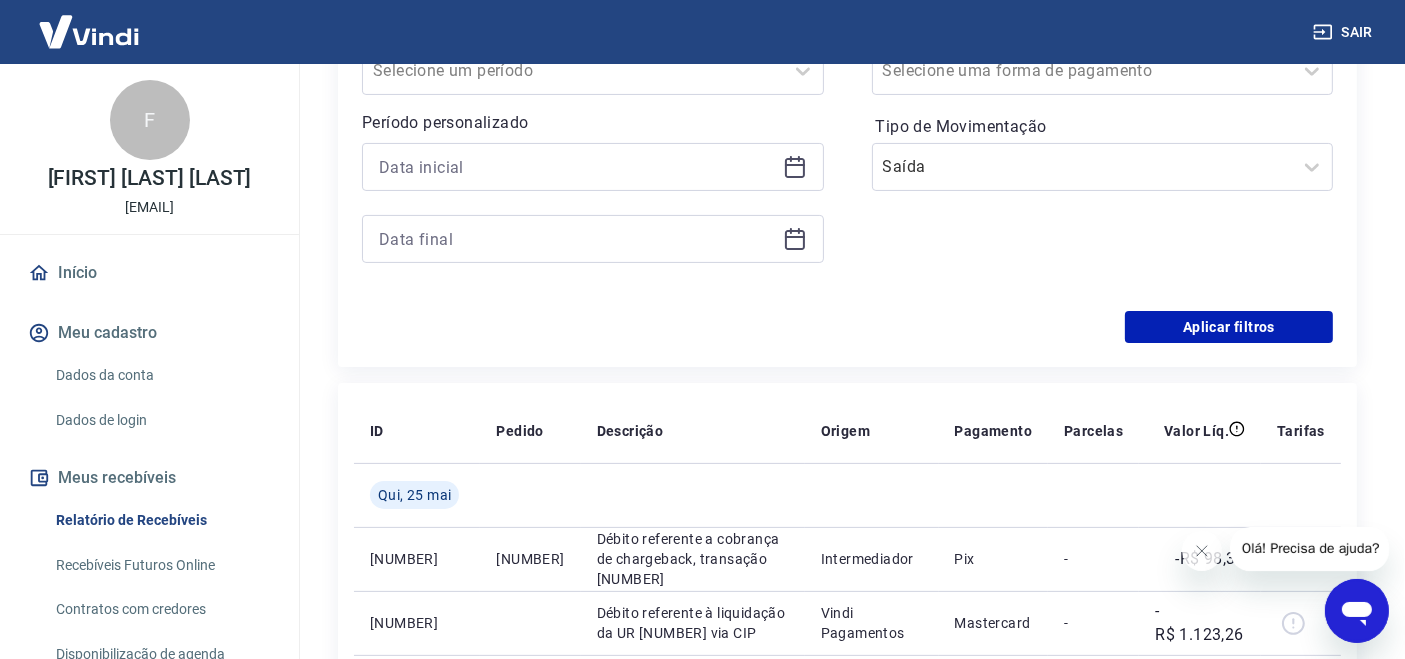 scroll, scrollTop: 666, scrollLeft: 0, axis: vertical 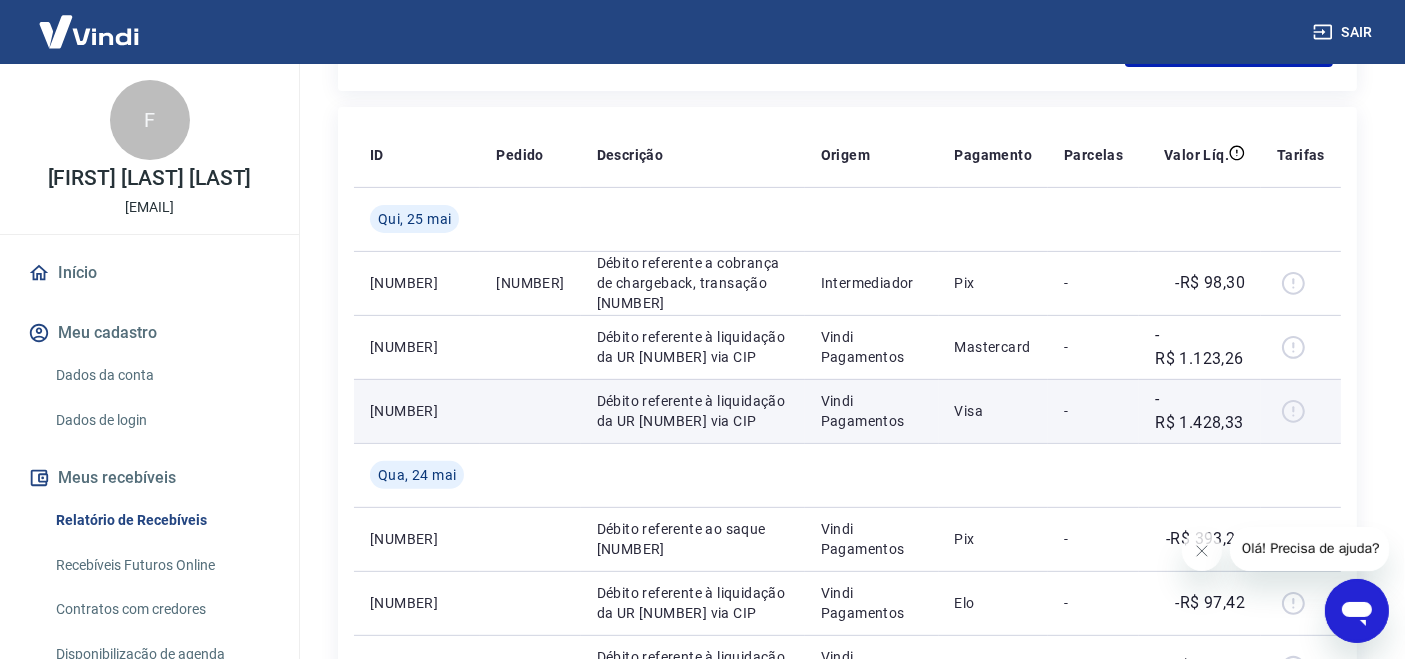 drag, startPoint x: 820, startPoint y: 531, endPoint x: 1234, endPoint y: 423, distance: 427.8551 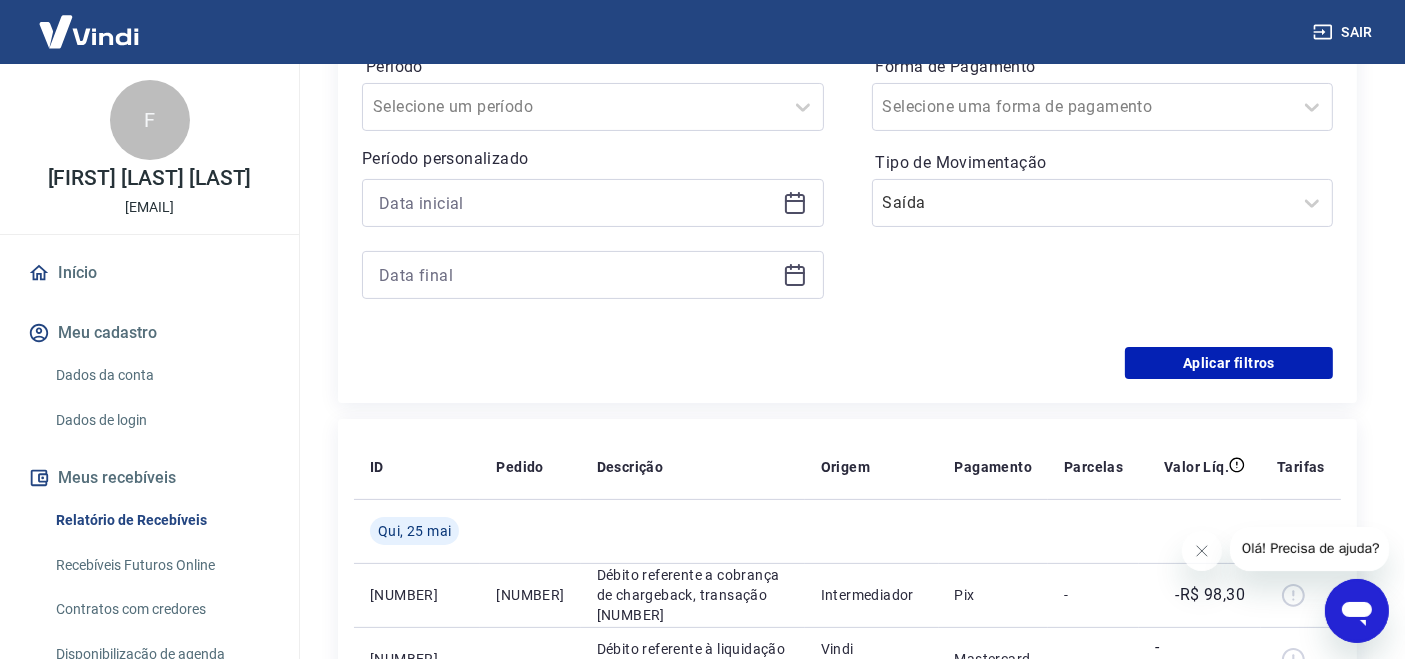 scroll, scrollTop: 111, scrollLeft: 0, axis: vertical 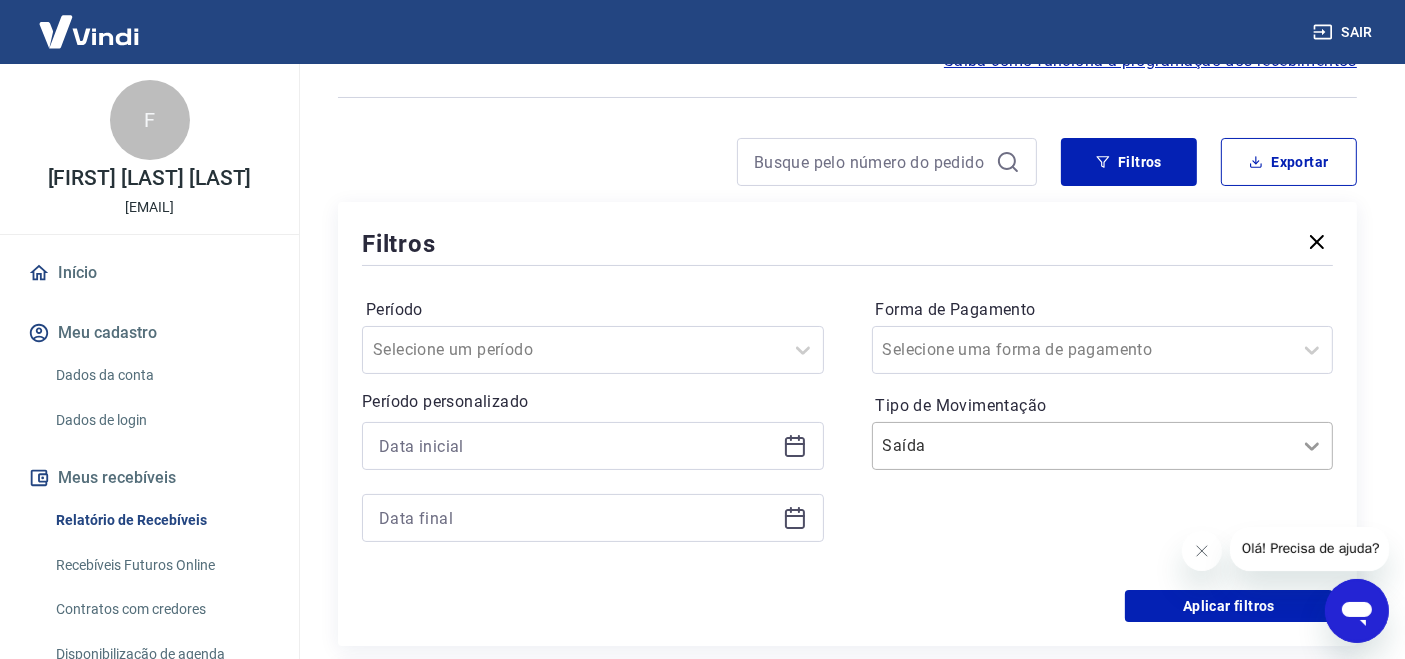 click 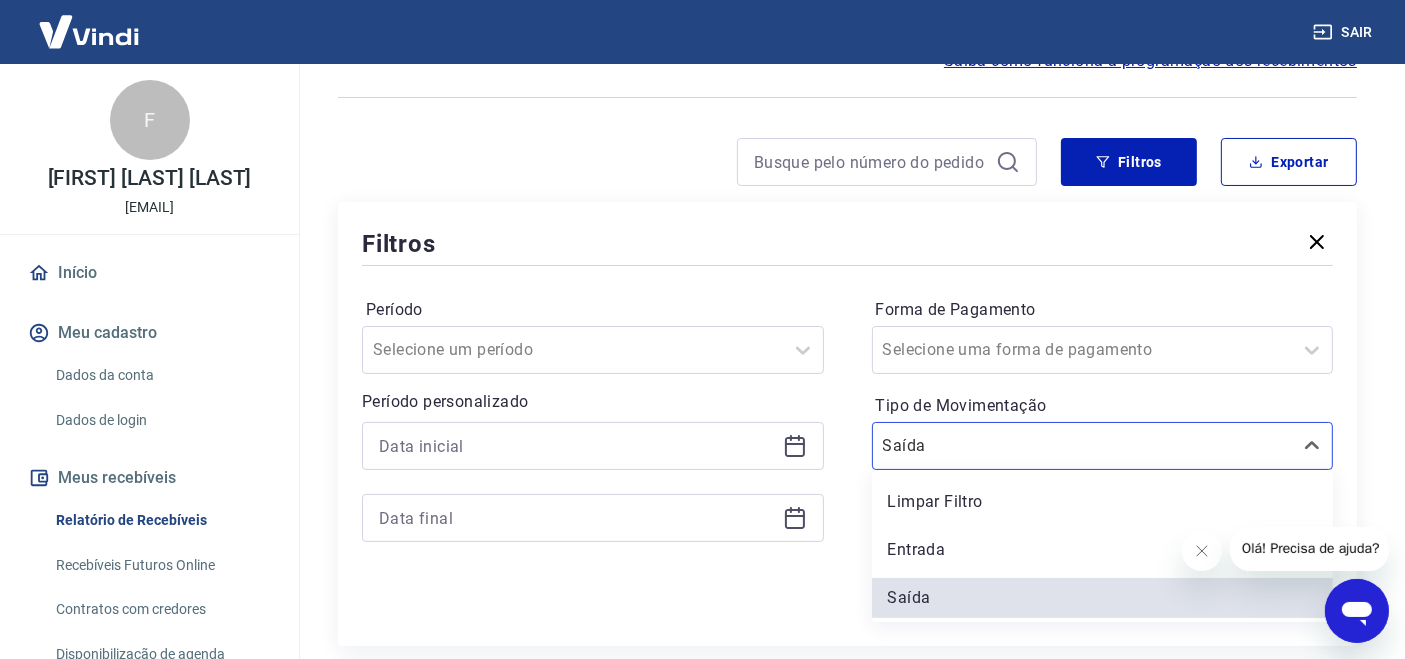 drag, startPoint x: 935, startPoint y: 550, endPoint x: 1071, endPoint y: 480, distance: 152.9575 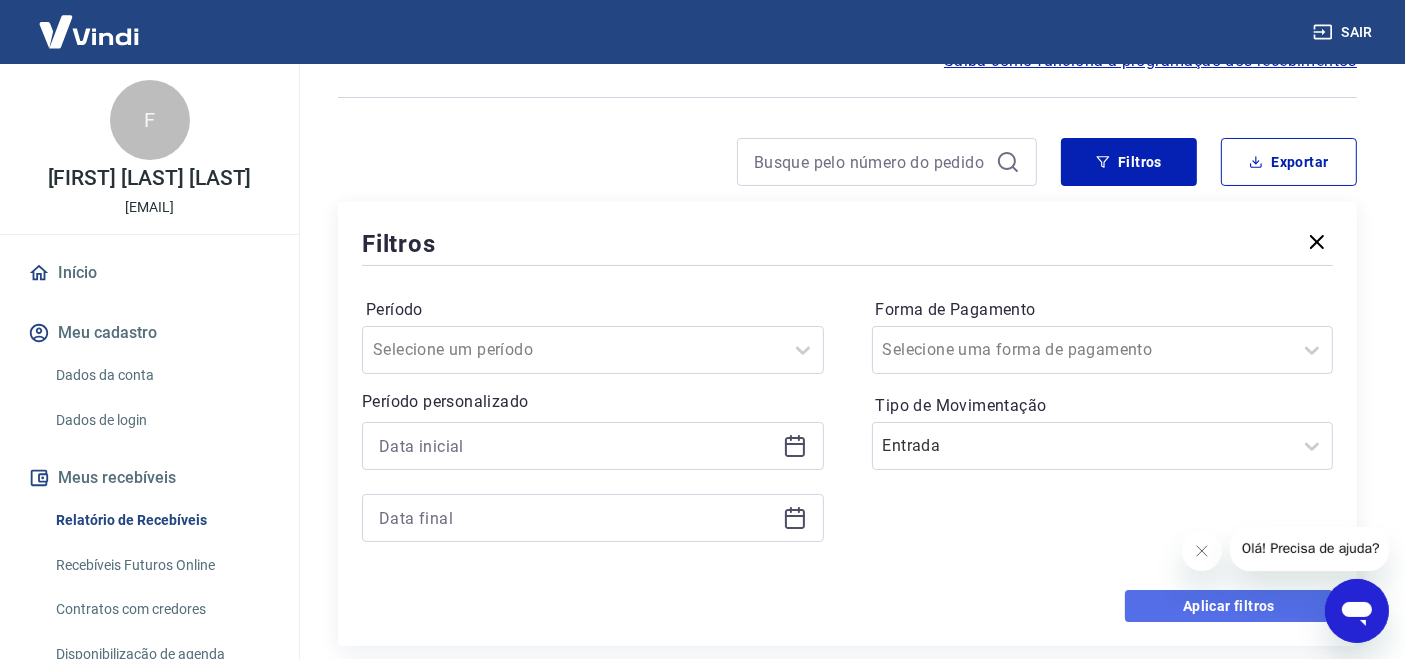 click on "Aplicar filtros" at bounding box center [1229, 606] 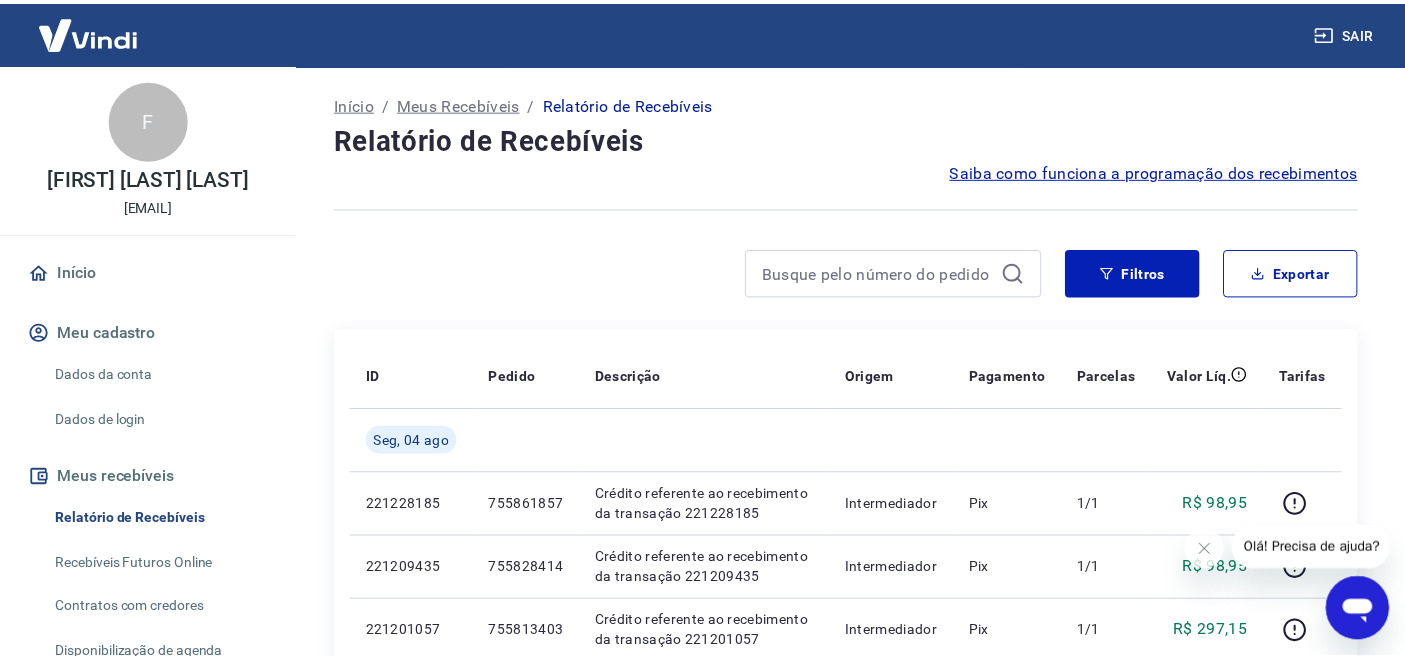 scroll, scrollTop: 333, scrollLeft: 0, axis: vertical 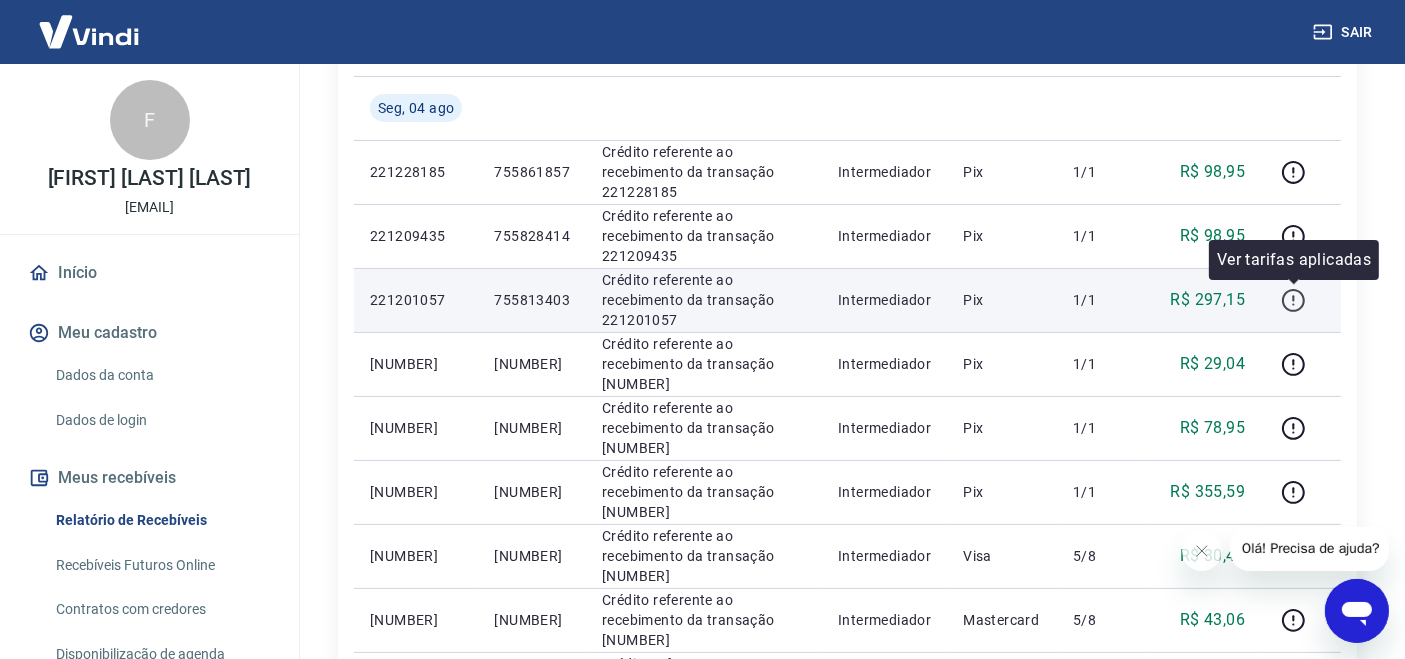 click 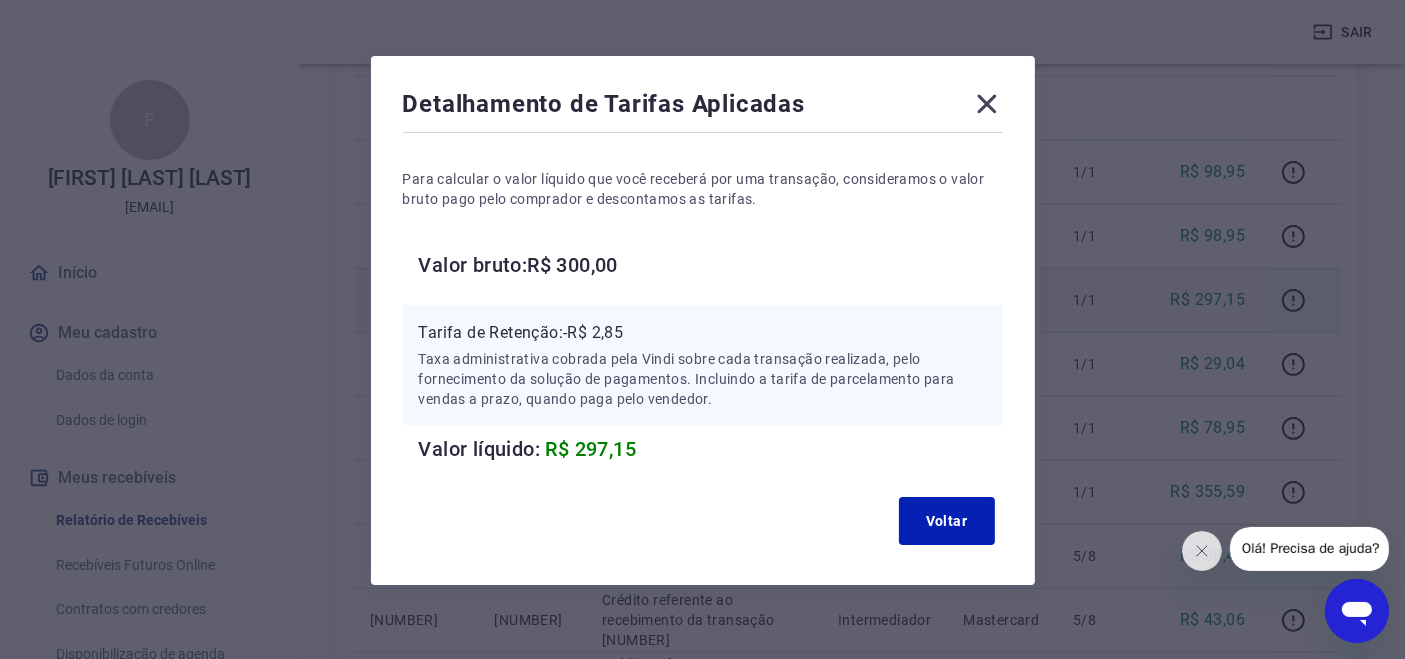scroll, scrollTop: 61, scrollLeft: 0, axis: vertical 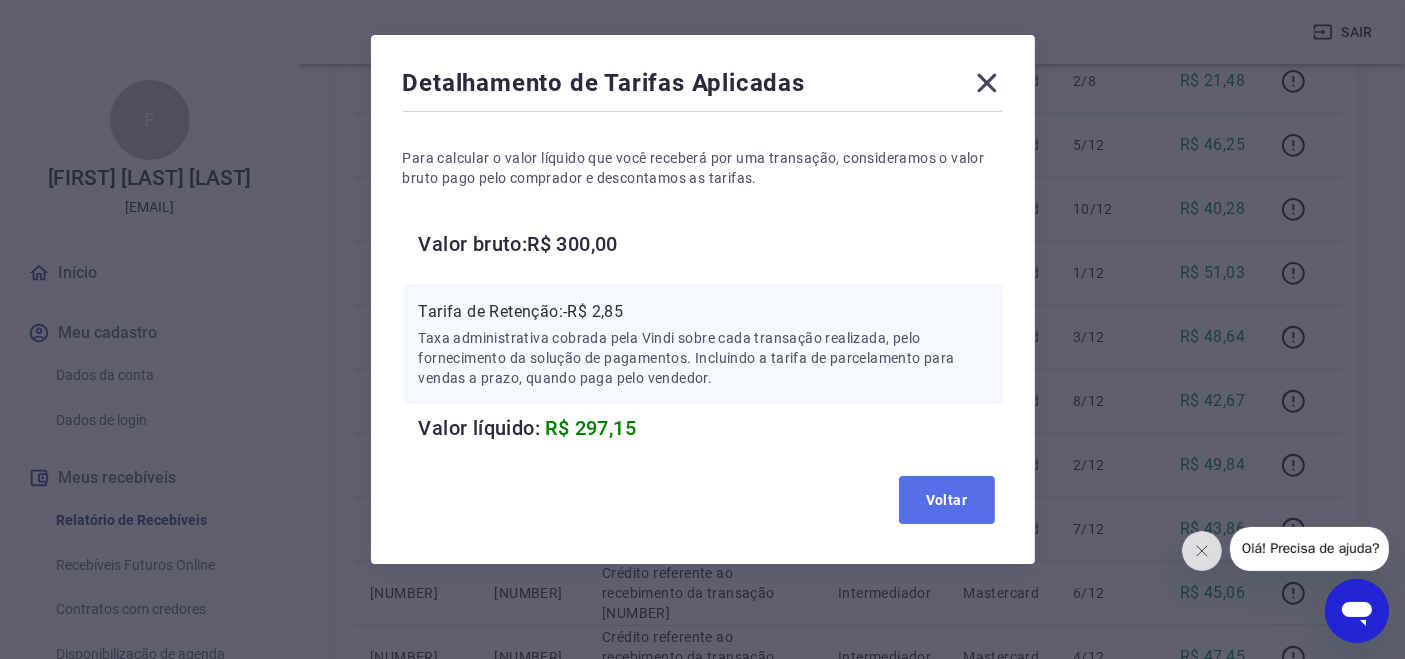 click on "Voltar" at bounding box center [947, 500] 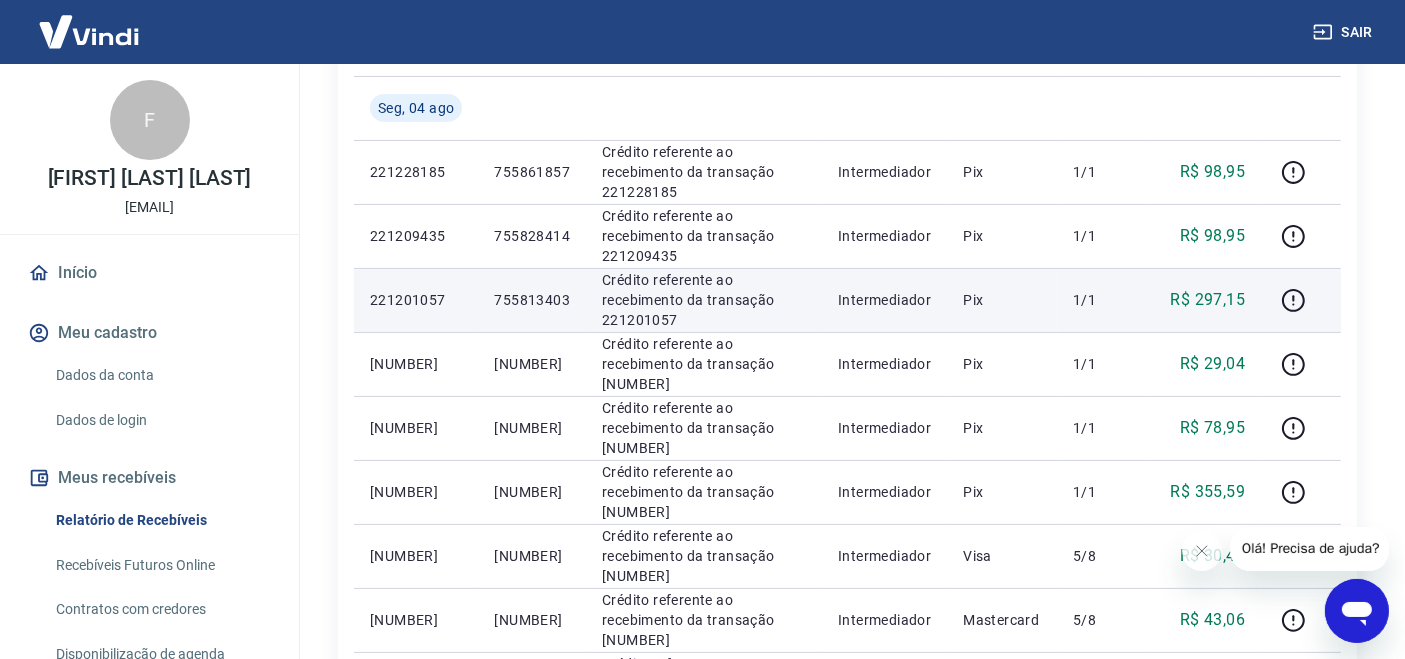 scroll, scrollTop: 0, scrollLeft: 0, axis: both 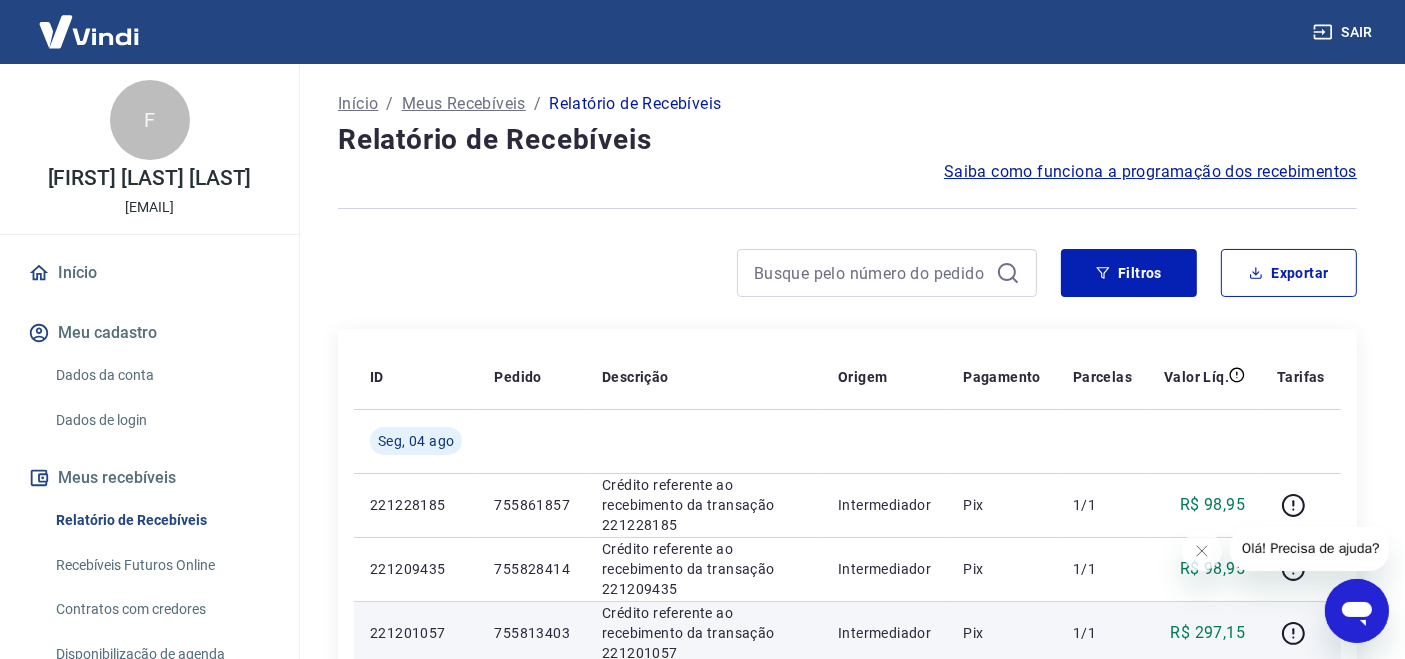 click on "Início / Meus Recebíveis / Relatório de Recebíveis Relatório de Recebíveis Saiba como funciona a programação dos recebimentos Saiba como funciona a programação dos recebimentos Filtros Exportar ID Pedido Descrição Origem Pagamento Parcelas Valor Líq. Tarifas Seg, [DATE][YEAR][NUMBER] [NUMBER] Crédito referente ao recebimento da transação [NUMBER] Intermediador Pix 1/1 R$ [AMOUNT] [NUMBER] [NUMBER] Crédito referente ao recebimento da transação [NUMBER] Intermediador Pix 1/1 R$ [AMOUNT] [NUMBER] [NUMBER] Crédito referente ao recebimento da transação [NUMBER] Intermediador Pix 1/1 R$ [AMOUNT] [NUMBER] [NUMBER] Crédito referente ao recebimento da transação [NUMBER] Intermediador Pix 1/1 R$ [AMOUNT] [NUMBER] [NUMBER] Crédito referente ao recebimento da transação [NUMBER] Intermediador Pix 1/1 R$ [AMOUNT] [NUMBER] [NUMBER] Crédito referente ao recebimento da transação [NUMBER] Intermediador Pix 1/1 R$ [AMOUNT] [NUMBER] [NUMBER] Crédito referente ao recebimento da transação [NUMBER] Intermediador Visa 5/8 R$ [AMOUNT] [NUMBER] [NUMBER]" at bounding box center [847, 1030] 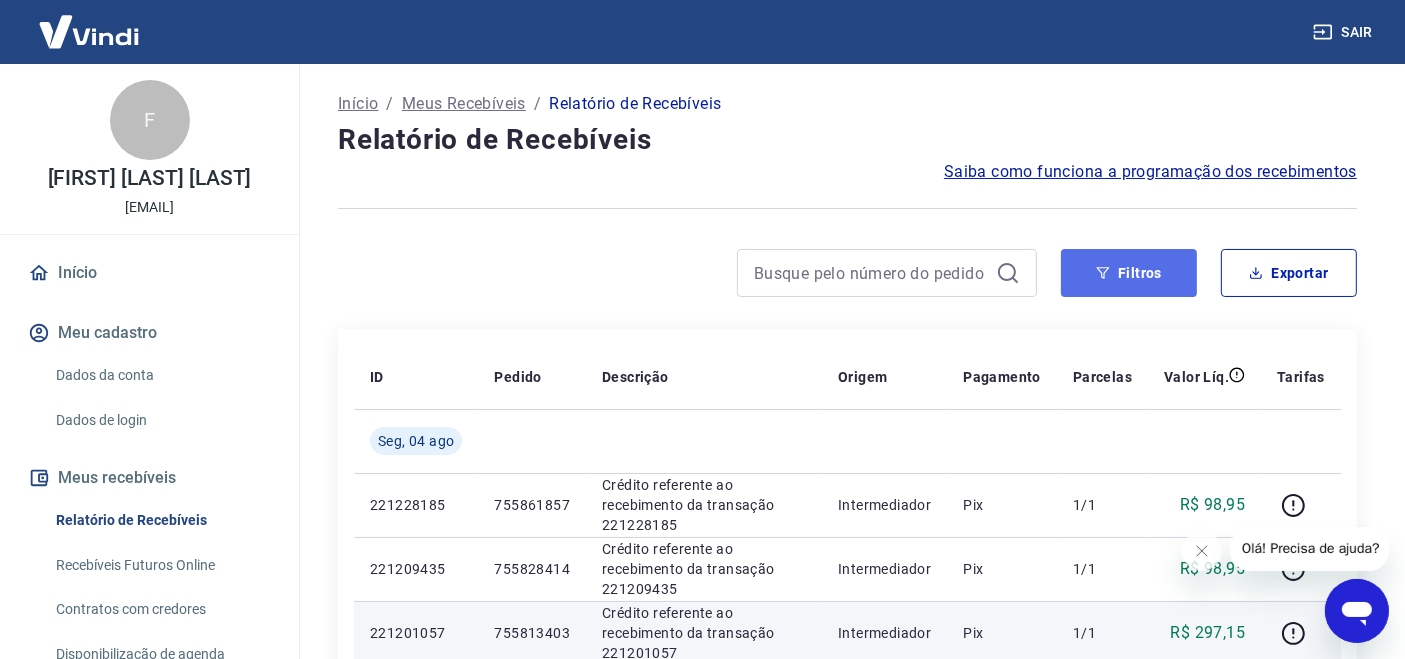 click on "Filtros" at bounding box center (1129, 273) 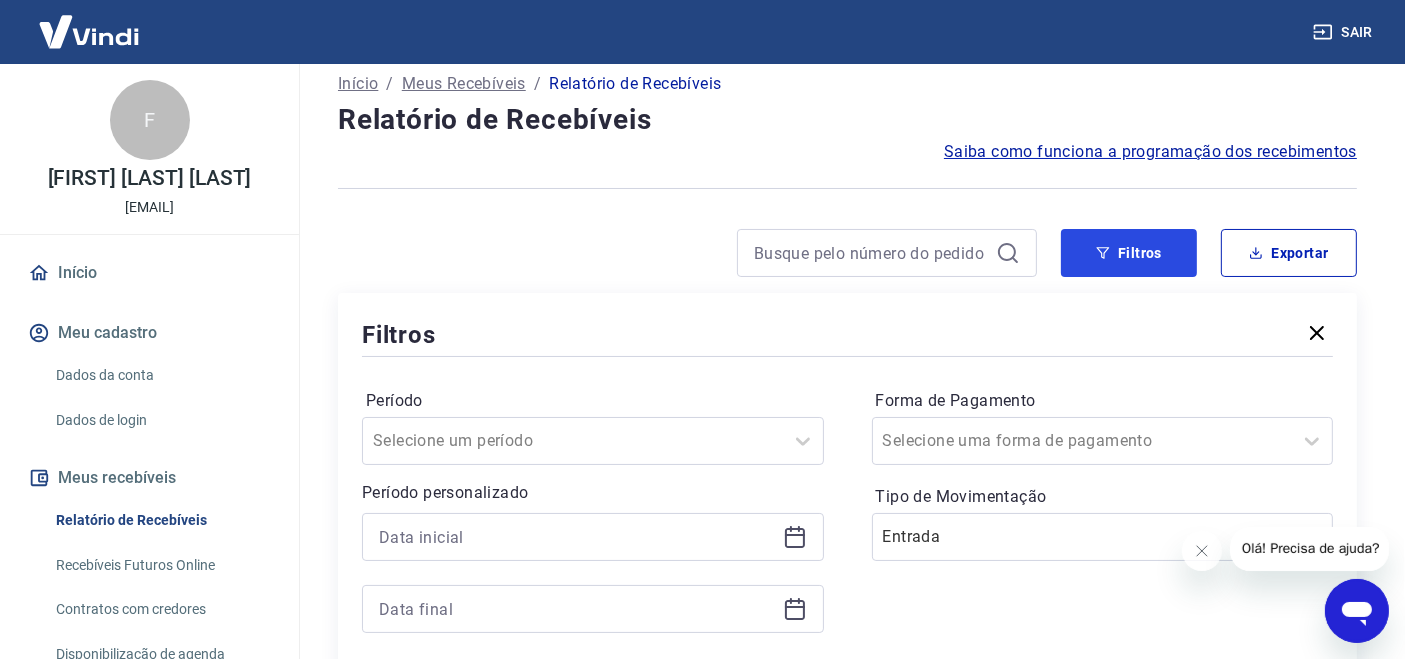 scroll, scrollTop: 0, scrollLeft: 0, axis: both 